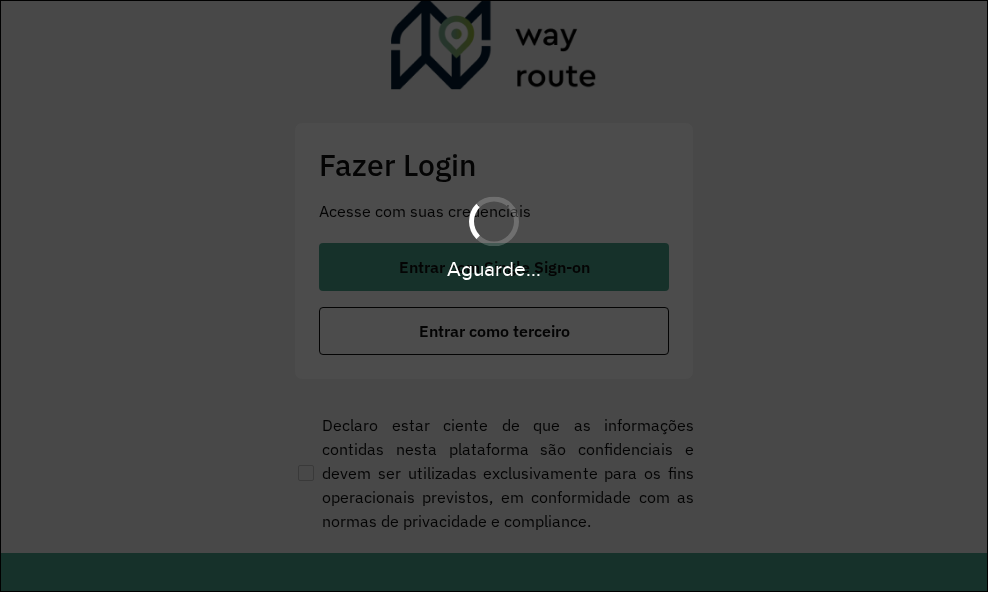 scroll, scrollTop: 0, scrollLeft: 0, axis: both 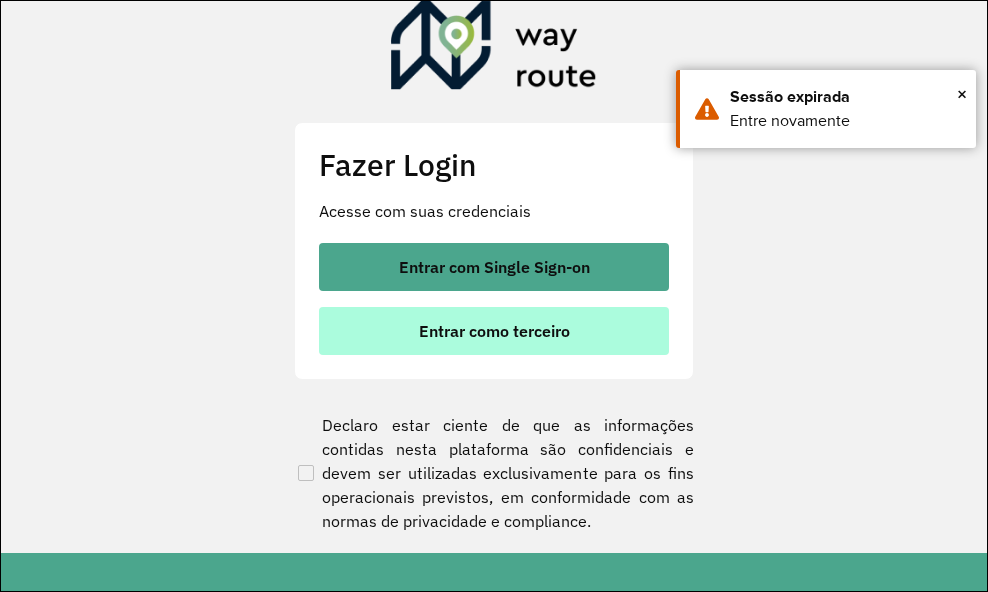 click on "Entrar como terceiro" at bounding box center (494, 331) 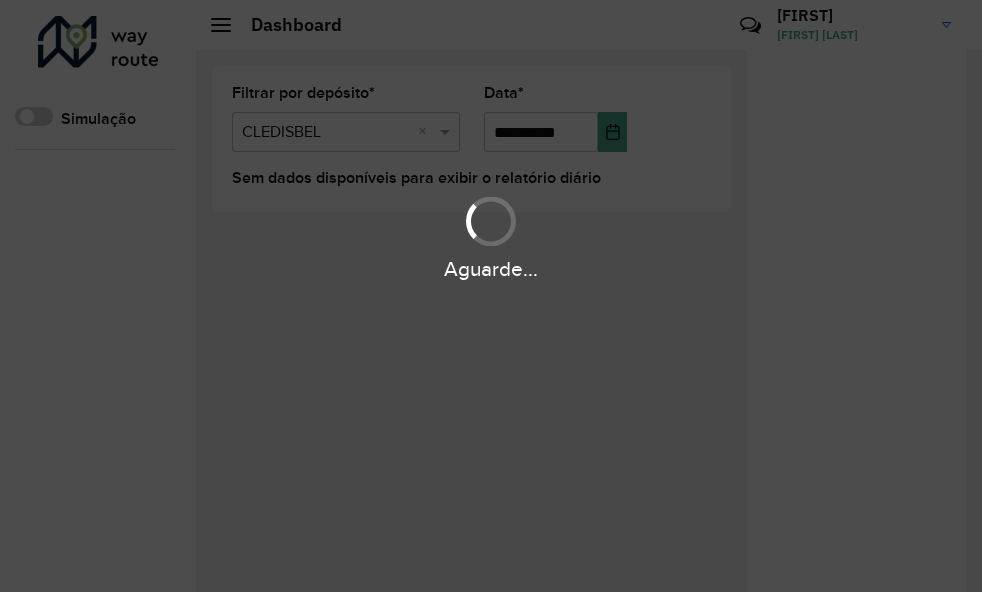 scroll, scrollTop: 0, scrollLeft: 0, axis: both 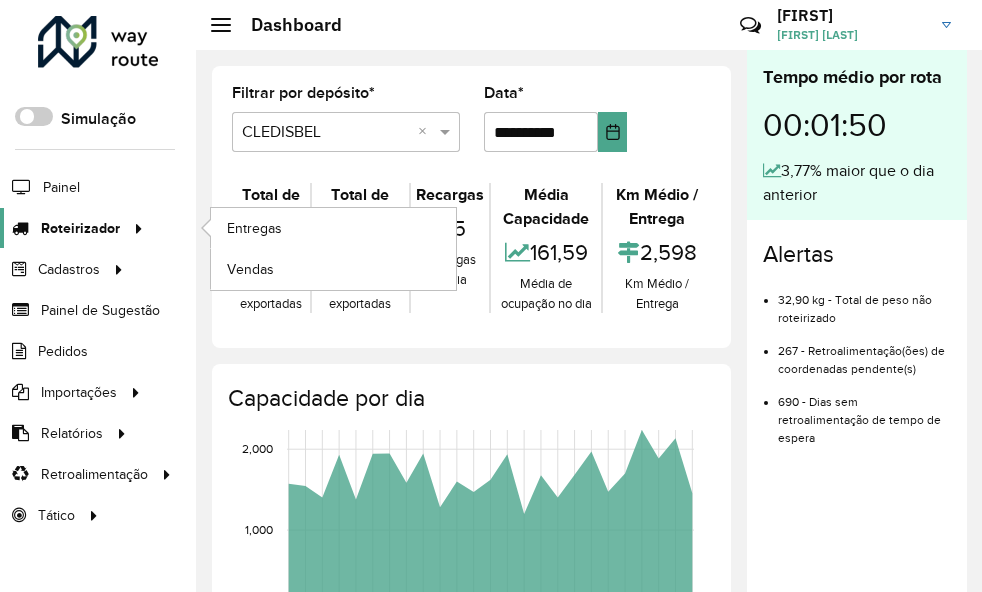 click 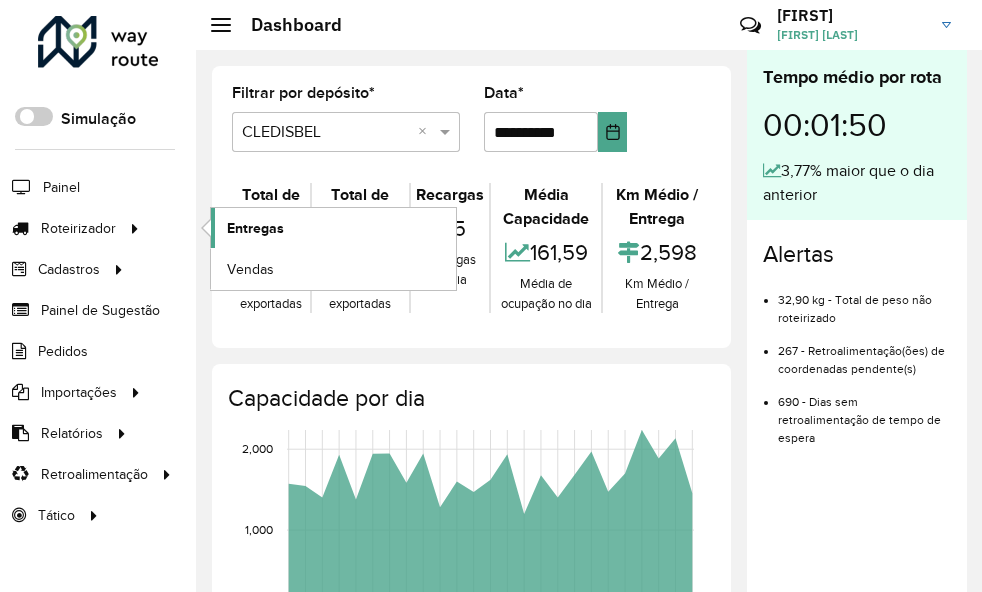click on "Entregas" 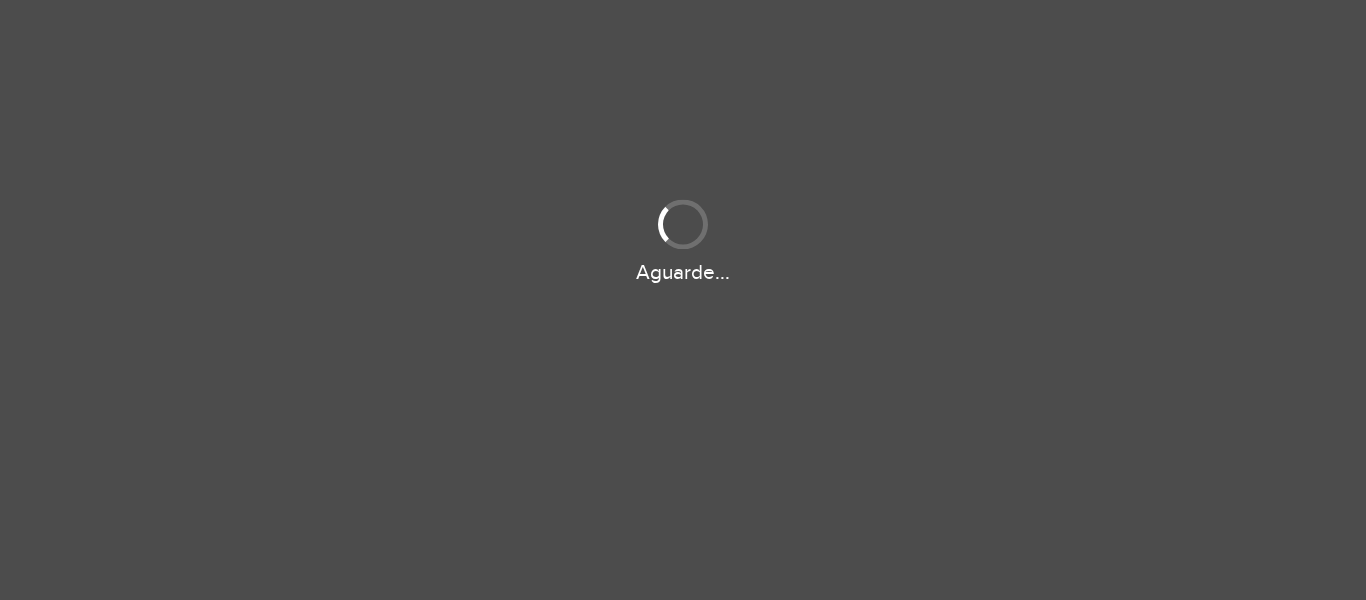 scroll, scrollTop: 0, scrollLeft: 0, axis: both 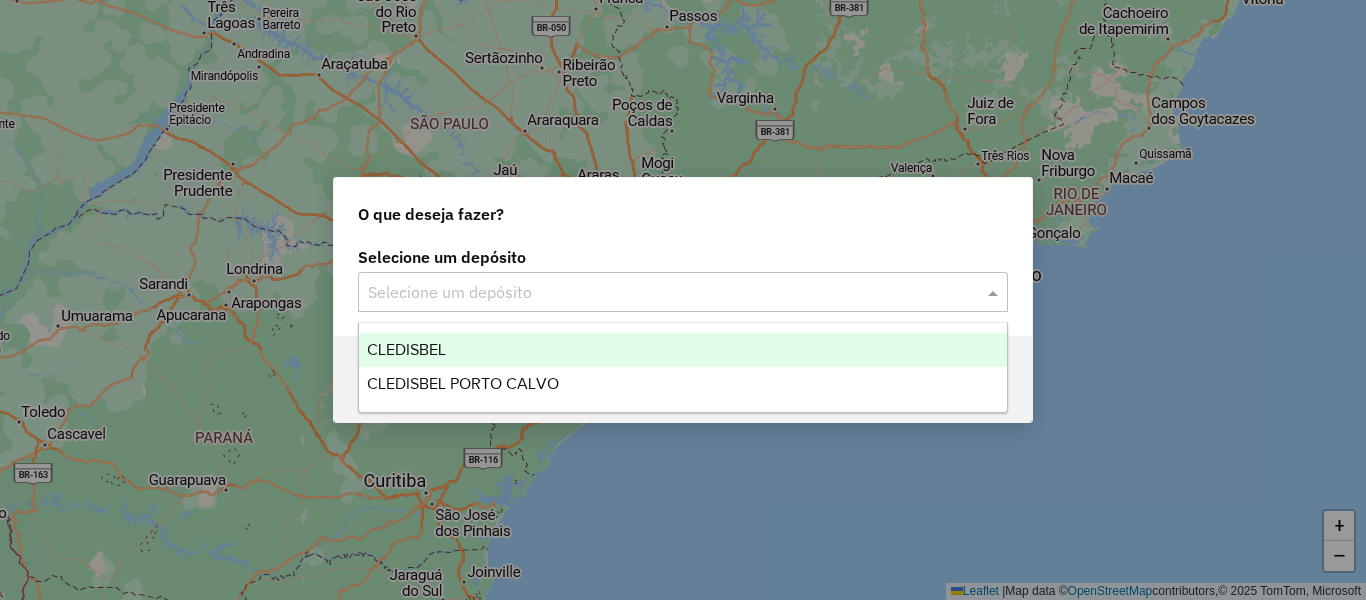 click 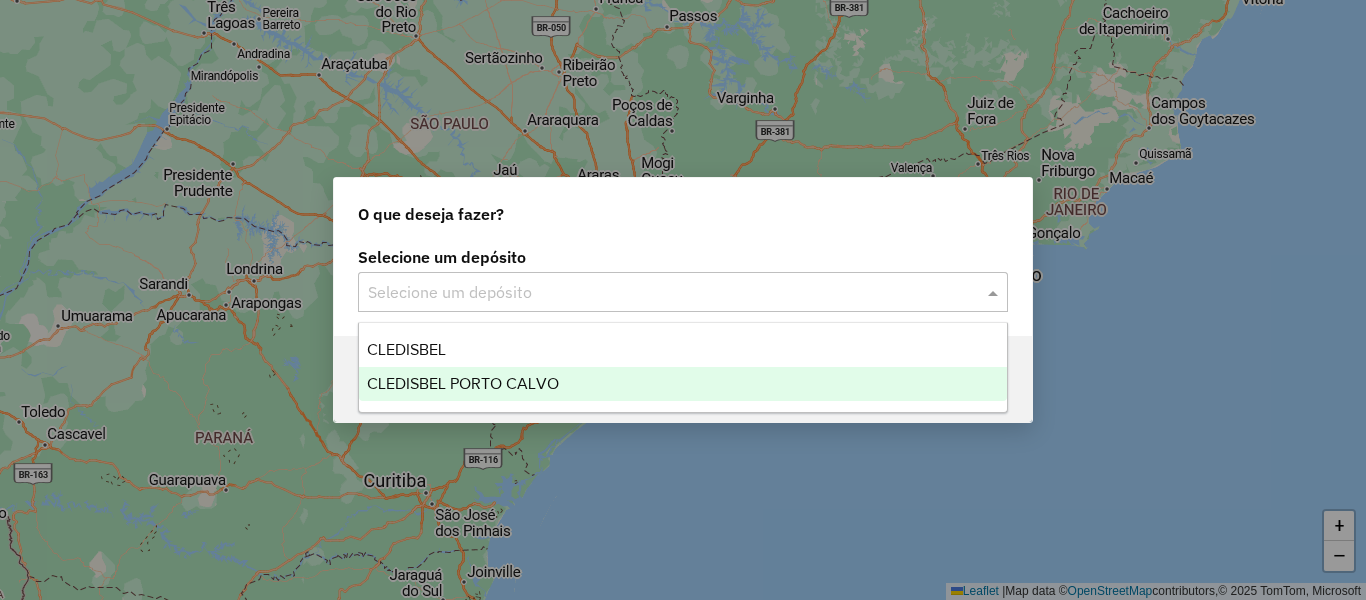 click on "CLEDISBEL PORTO CALVO" at bounding box center (463, 383) 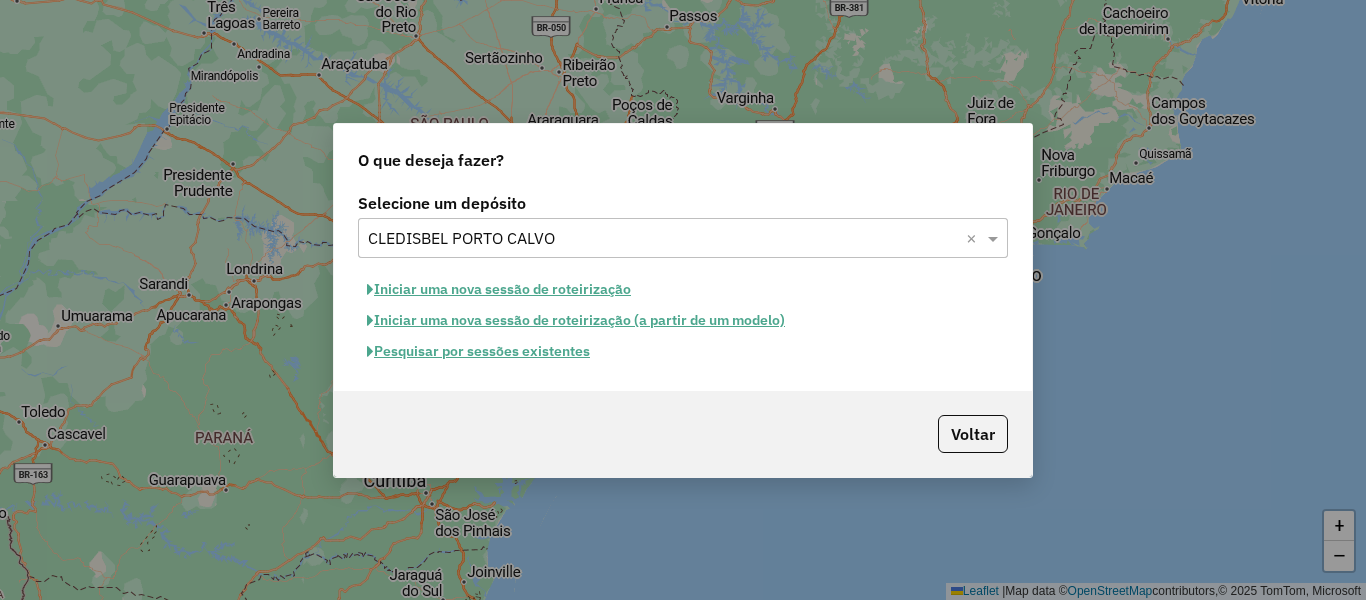 click on "Iniciar uma nova sessão de roteirização (a partir de um modelo)" 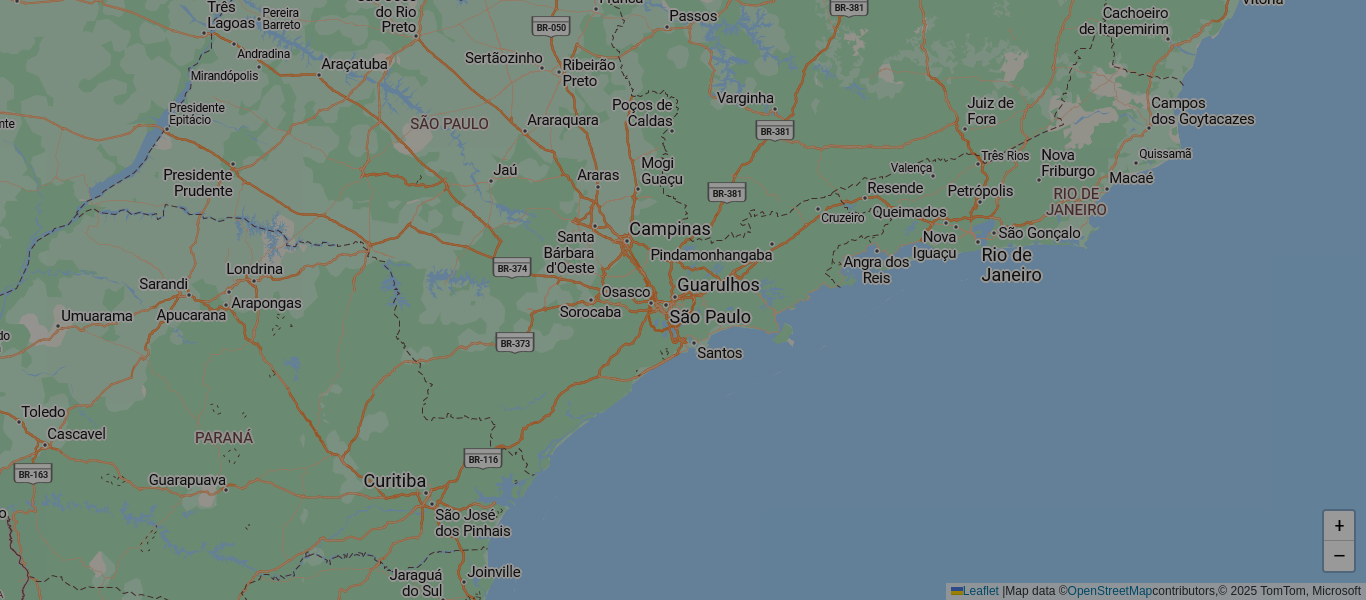 select on "*" 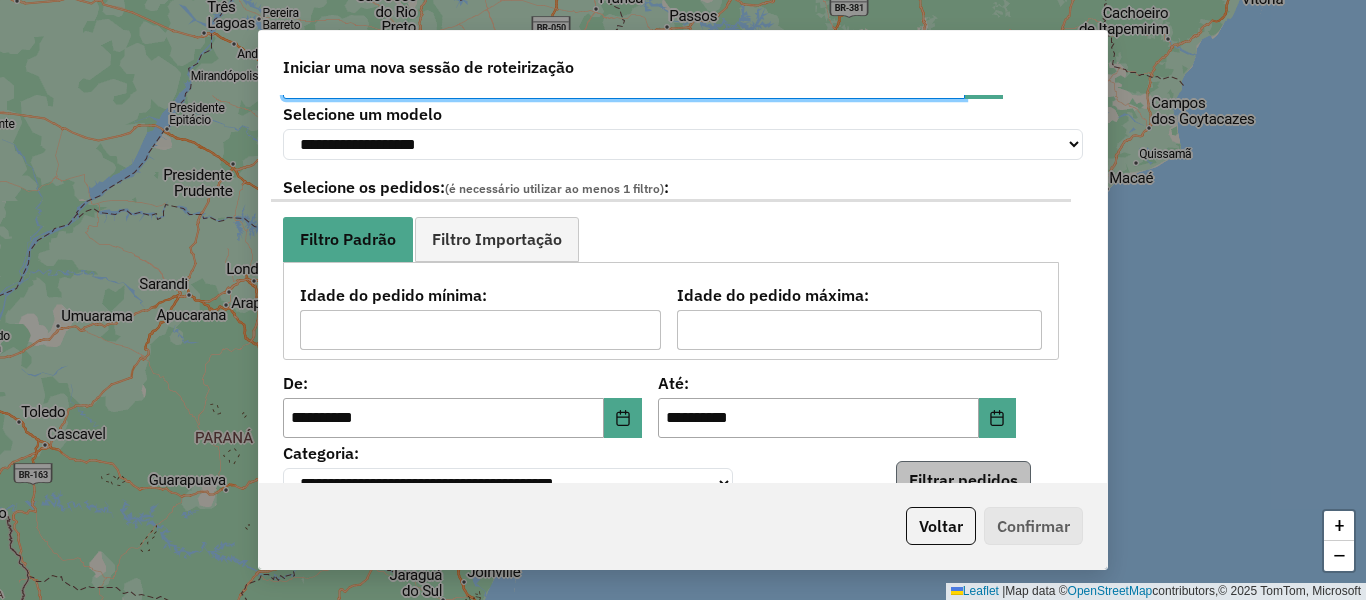 scroll, scrollTop: 200, scrollLeft: 0, axis: vertical 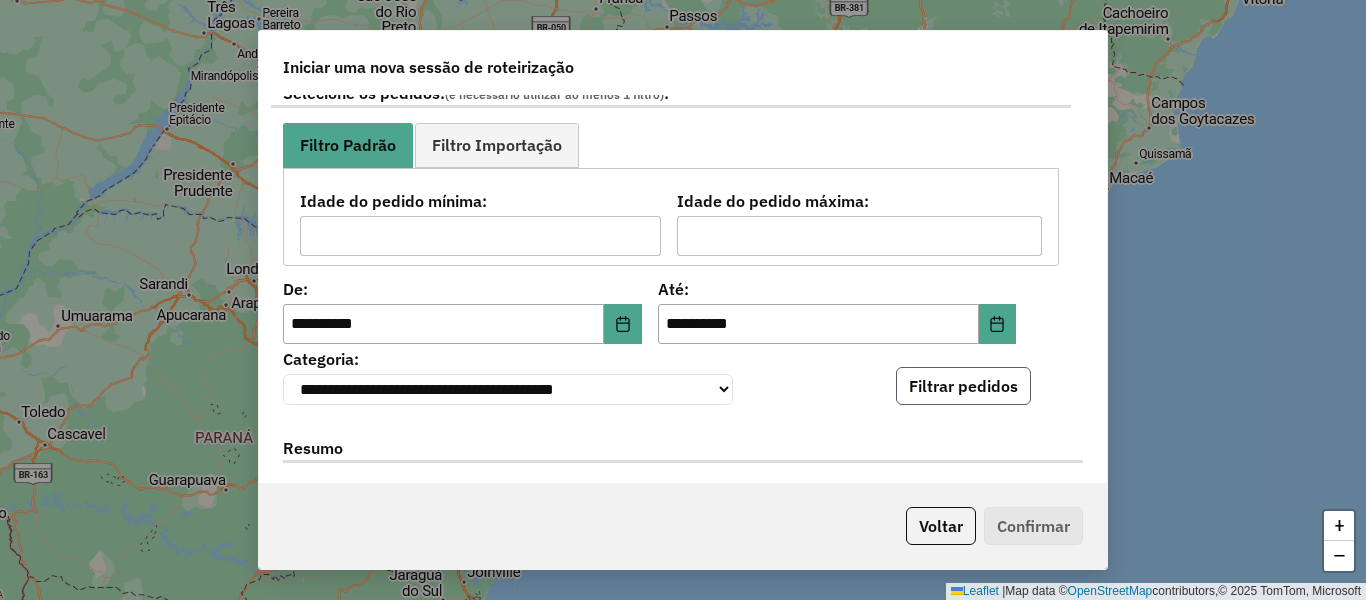 click on "Filtrar pedidos" 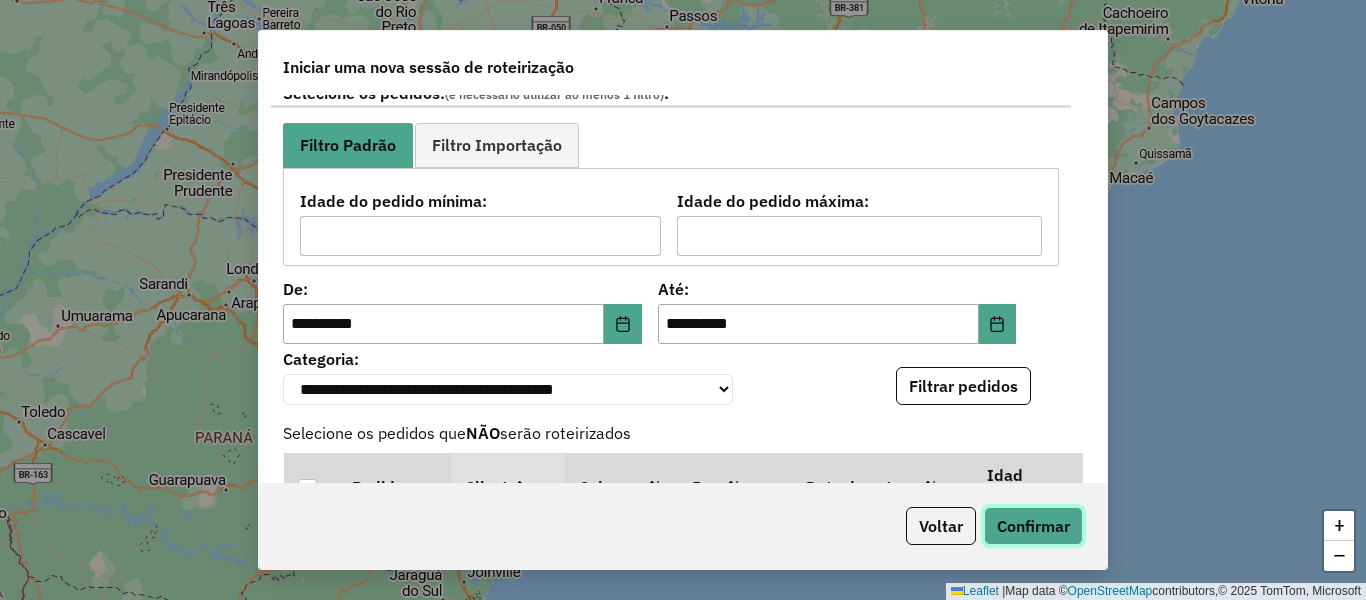 click on "Confirmar" 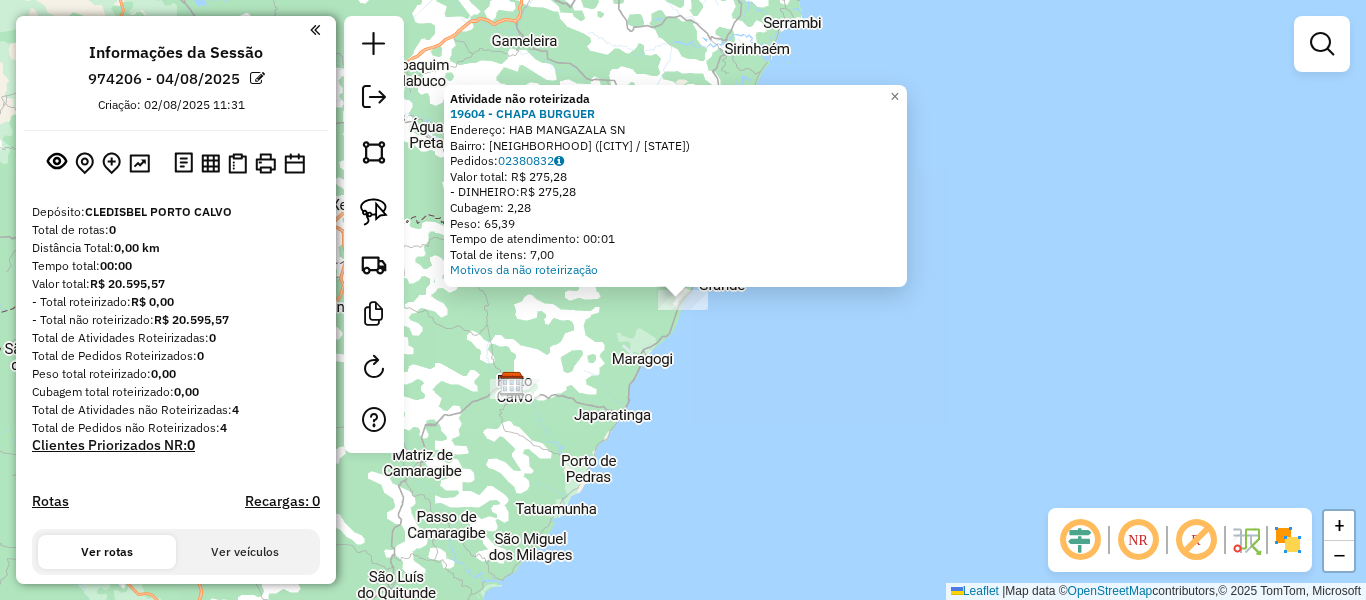 click on "Atividade não roteirizada 19604 - CHAPA BURGUER  Endereço:  HAB MANGAZALA SN   Bairro: MANGANZALA (PORTO CALVO / AL)   Pedidos:  02380832   Valor total: R$ 275,28   - DINHEIRO:  R$ 275,28   Cubagem: 2,28   Peso: 65,39   Tempo de atendimento: 00:01   Total de itens: 7,00  Motivos da não roteirização × Janela de atendimento Grade de atendimento Capacidade Transportadoras Veículos Cliente Pedidos  Rotas Selecione os dias de semana para filtrar as janelas de atendimento  Seg   Ter   Qua   Qui   Sex   Sáb   Dom  Informe o período da janela de atendimento: De: Até:  Filtrar exatamente a janela do cliente  Considerar janela de atendimento padrão  Selecione os dias de semana para filtrar as grades de atendimento  Seg   Ter   Qua   Qui   Sex   Sáb   Dom   Considerar clientes sem dia de atendimento cadastrado  Clientes fora do dia de atendimento selecionado Filtrar as atividades entre os valores definidos abaixo:  Peso mínimo:   Peso máximo:   Cubagem mínima:   Cubagem máxima:   De:   Até:   De:  Nome:" 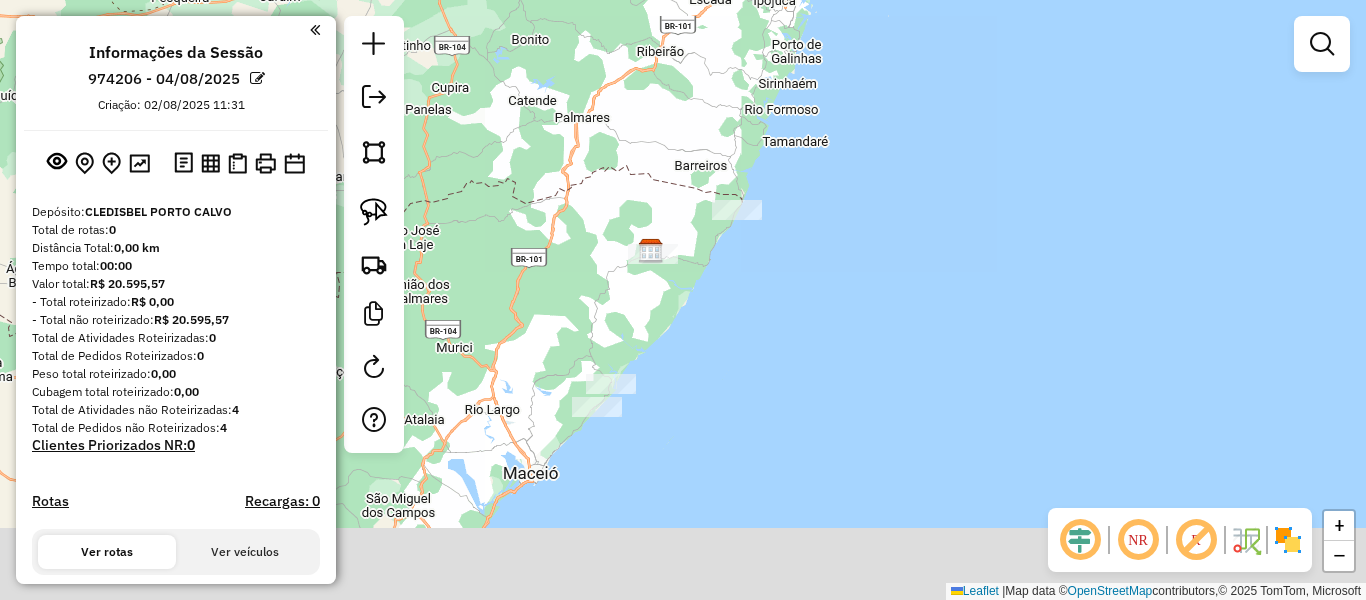 drag, startPoint x: 731, startPoint y: 377, endPoint x: 788, endPoint y: 248, distance: 141.0319 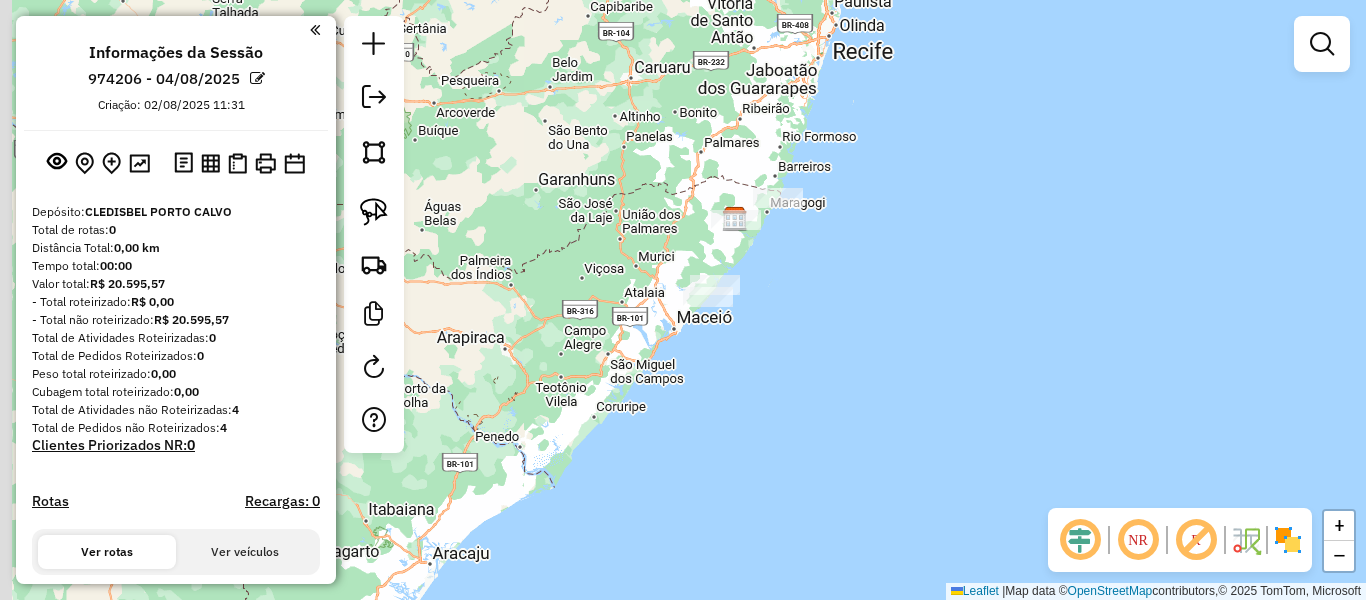 drag, startPoint x: 779, startPoint y: 315, endPoint x: 817, endPoint y: 243, distance: 81.41253 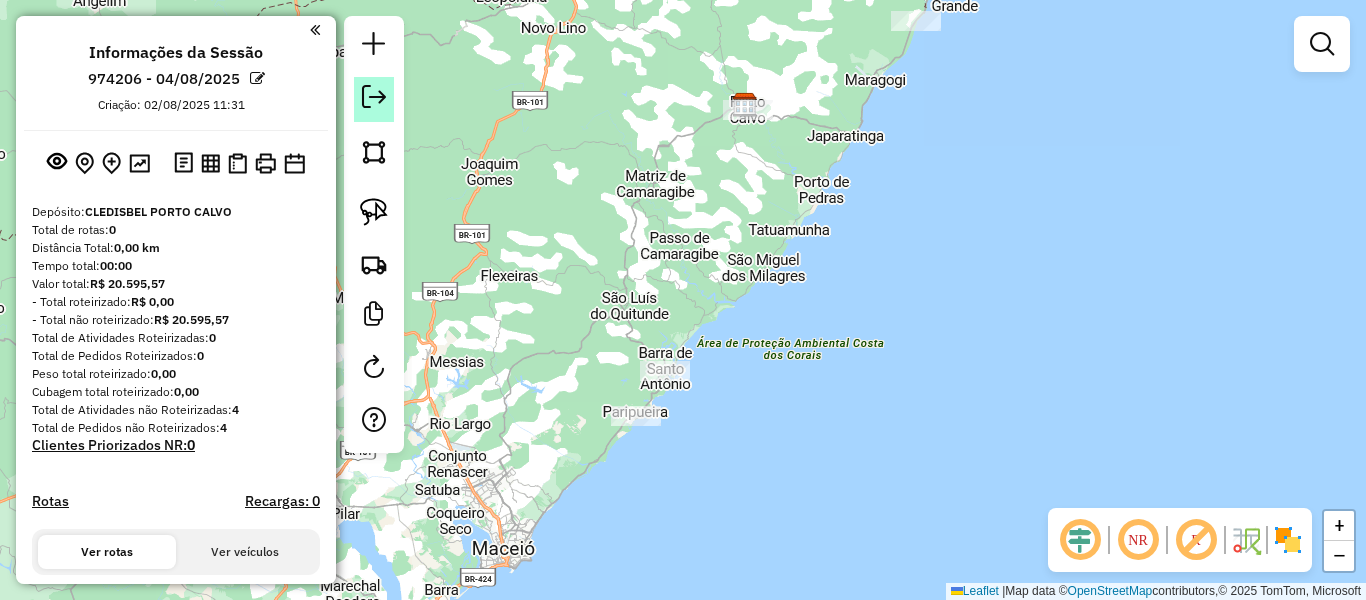 click 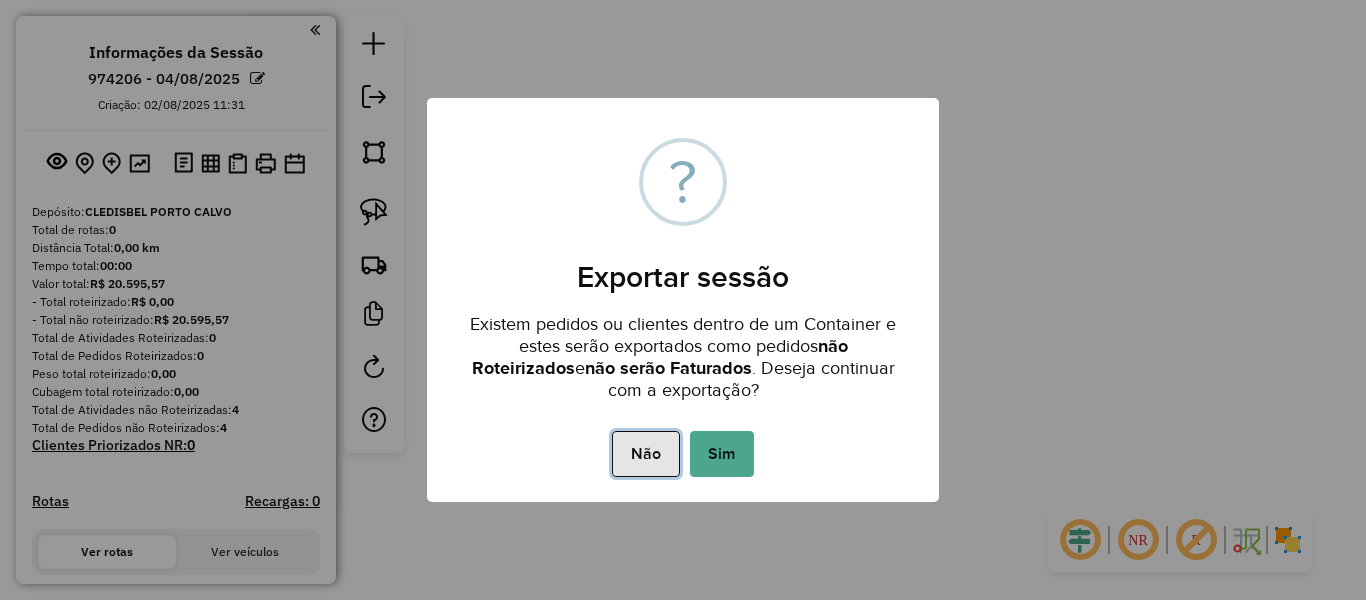 click on "Não" at bounding box center (645, 454) 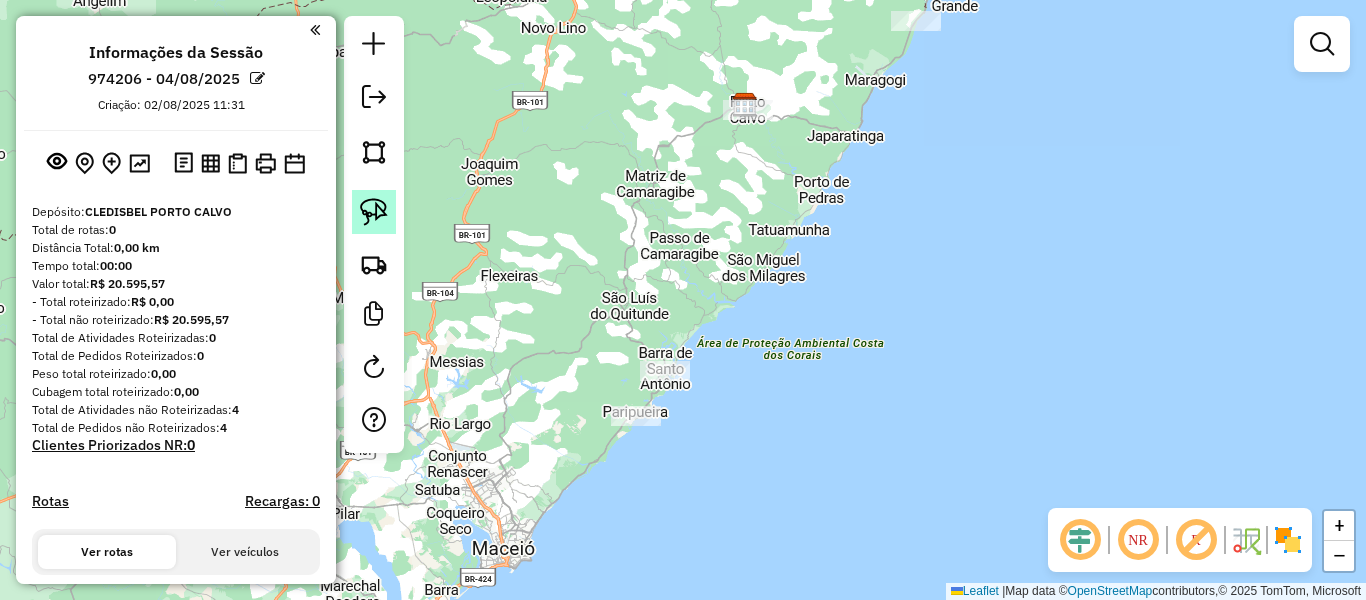 click 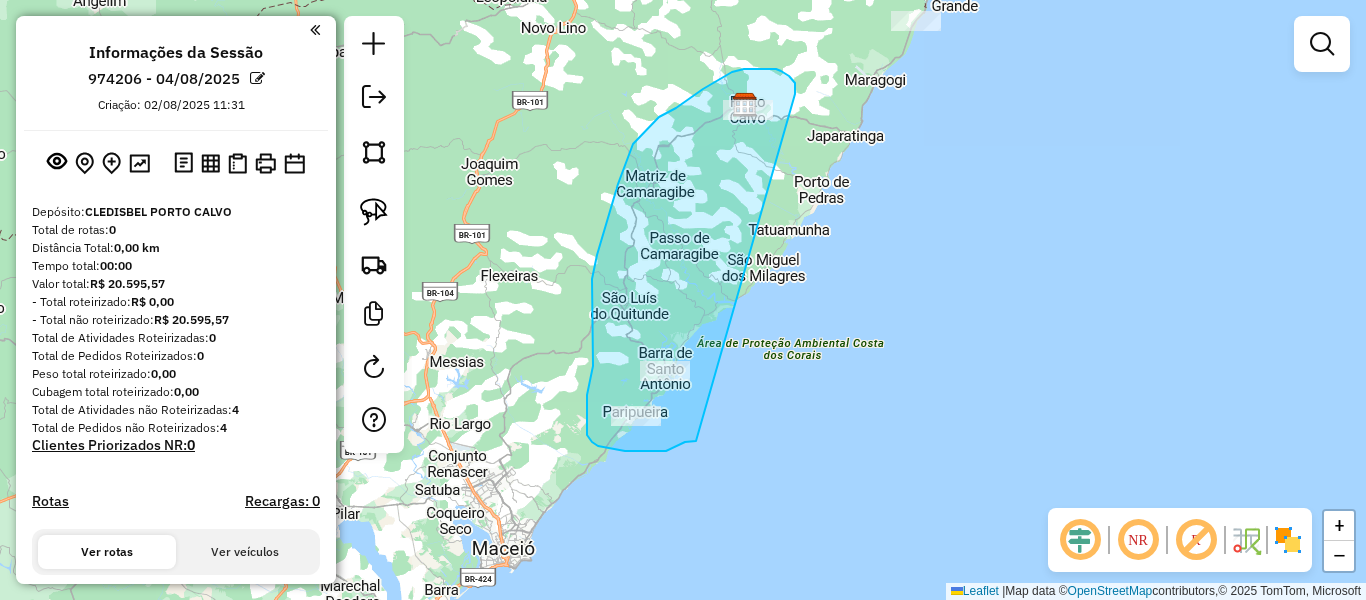 drag, startPoint x: 795, startPoint y: 94, endPoint x: 702, endPoint y: 440, distance: 358.2806 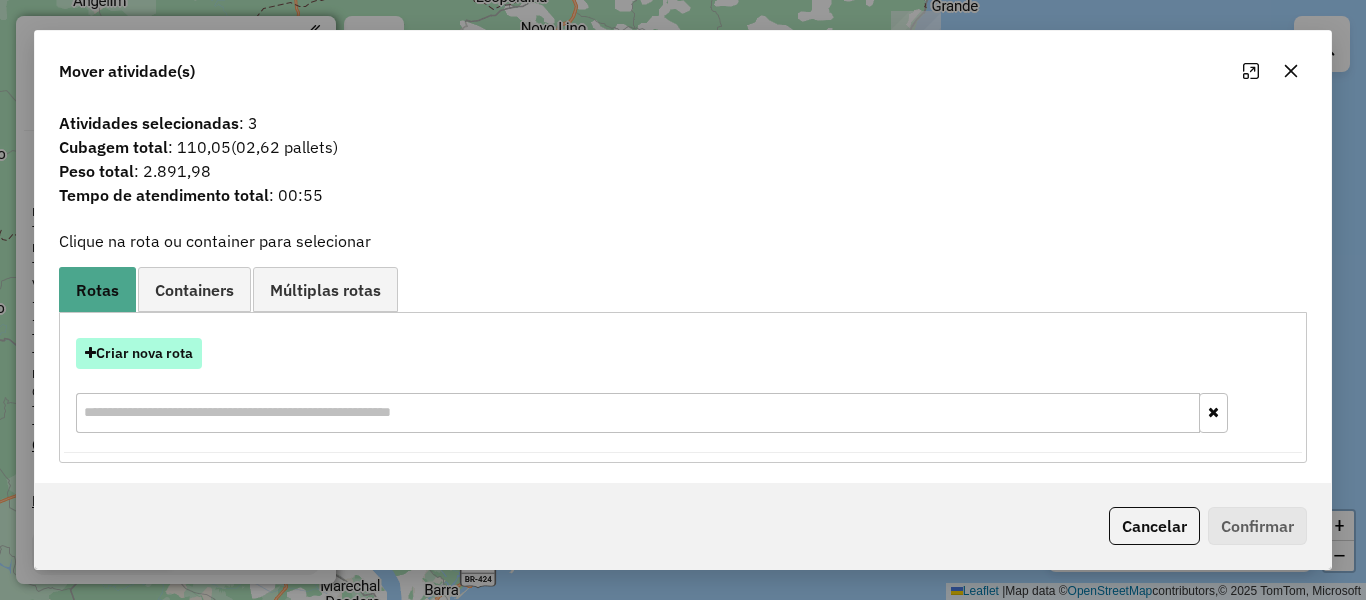 click on "Criar nova rota" at bounding box center [139, 353] 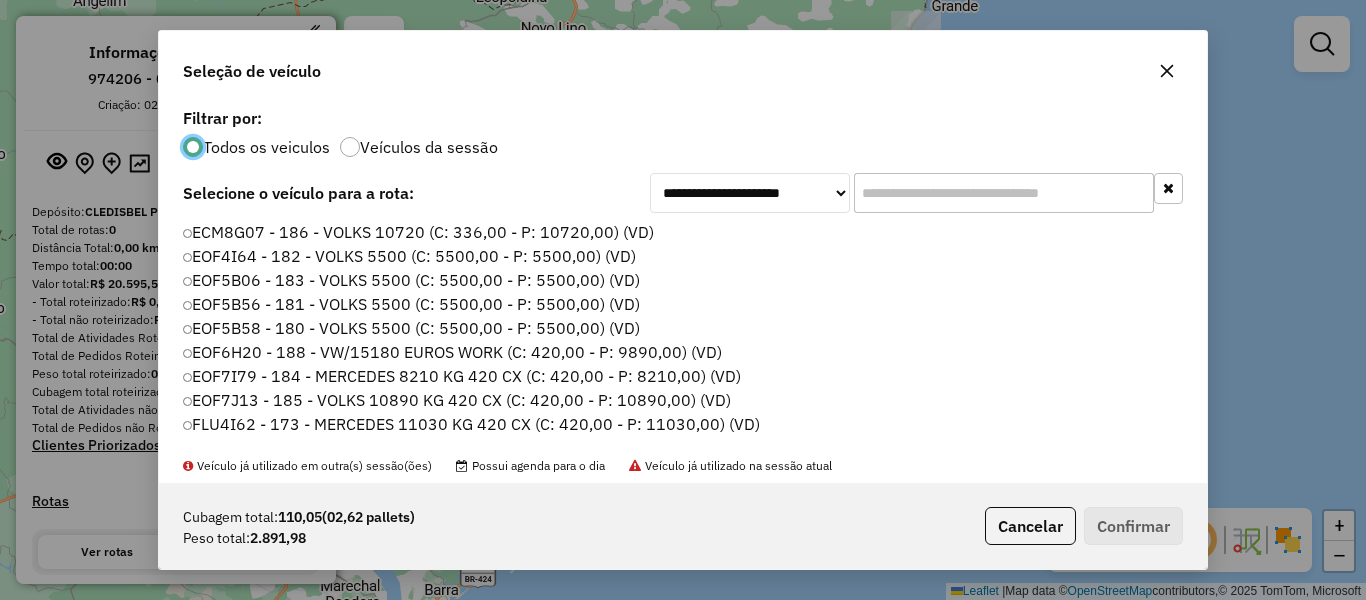 scroll, scrollTop: 11, scrollLeft: 6, axis: both 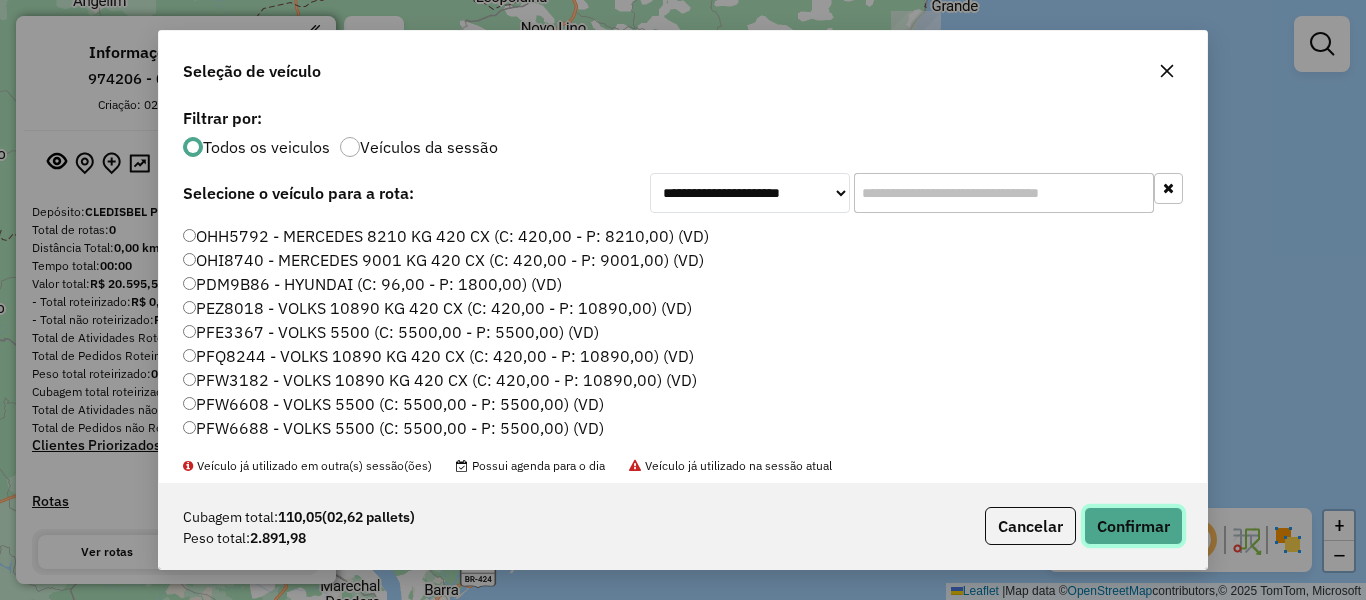 click on "Confirmar" 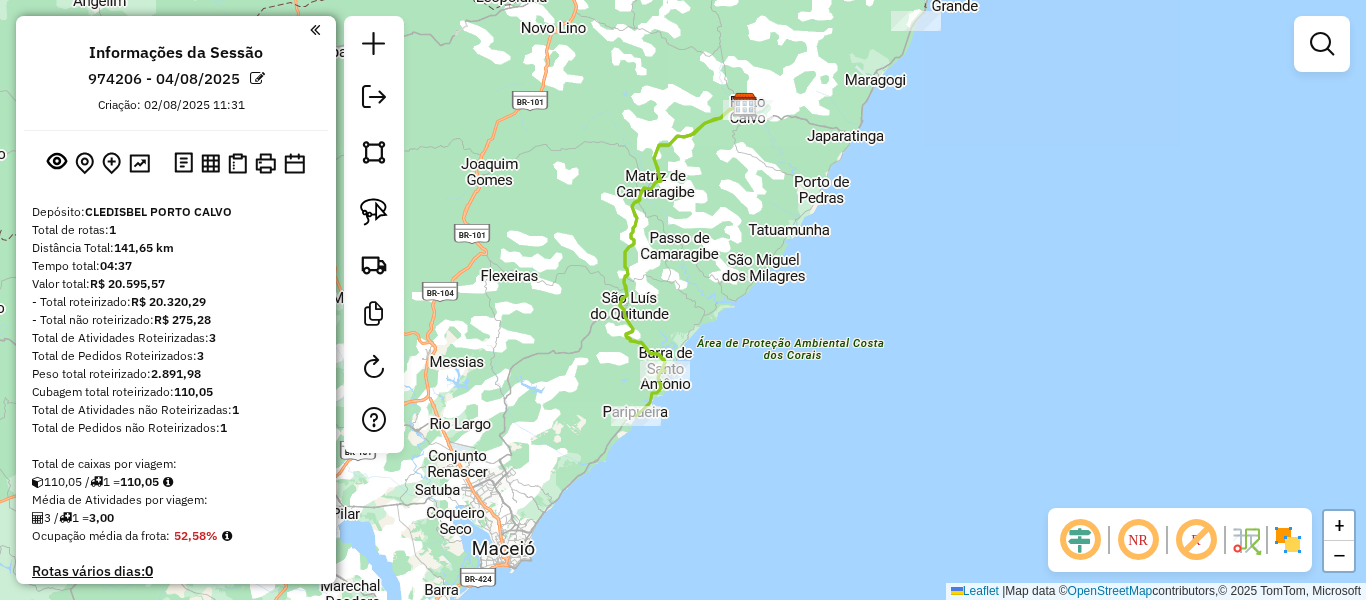 drag, startPoint x: 881, startPoint y: 264, endPoint x: 854, endPoint y: 292, distance: 38.8973 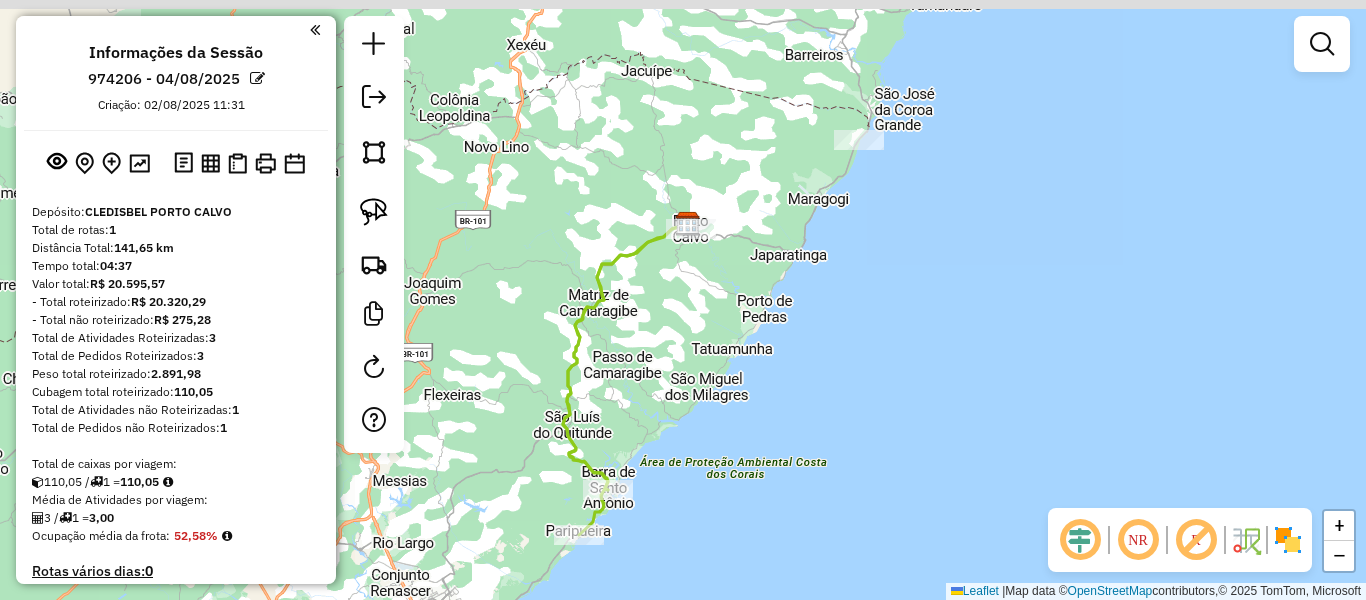 drag, startPoint x: 898, startPoint y: 207, endPoint x: 870, endPoint y: 280, distance: 78.18568 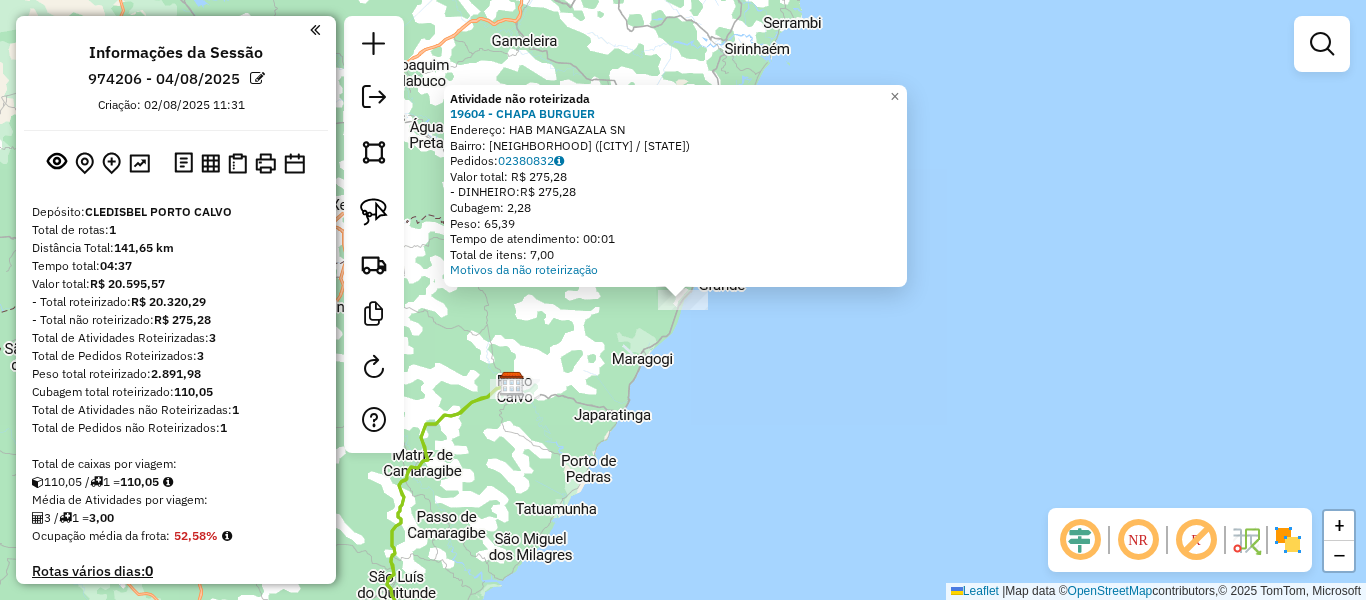 click on "Atividade não roteirizada 19604 - CHAPA BURGUER  Endereço:  HAB MANGAZALA SN   Bairro: MANGANZALA (PORTO CALVO / AL)   Pedidos:  02380832   Valor total: R$ 275,28   - DINHEIRO:  R$ 275,28   Cubagem: 2,28   Peso: 65,39   Tempo de atendimento: 00:01   Total de itens: 7,00  Motivos da não roteirização × Janela de atendimento Grade de atendimento Capacidade Transportadoras Veículos Cliente Pedidos  Rotas Selecione os dias de semana para filtrar as janelas de atendimento  Seg   Ter   Qua   Qui   Sex   Sáb   Dom  Informe o período da janela de atendimento: De: Até:  Filtrar exatamente a janela do cliente  Considerar janela de atendimento padrão  Selecione os dias de semana para filtrar as grades de atendimento  Seg   Ter   Qua   Qui   Sex   Sáb   Dom   Considerar clientes sem dia de atendimento cadastrado  Clientes fora do dia de atendimento selecionado Filtrar as atividades entre os valores definidos abaixo:  Peso mínimo:   Peso máximo:   Cubagem mínima:   Cubagem máxima:   De:   Até:   De:  Nome:" 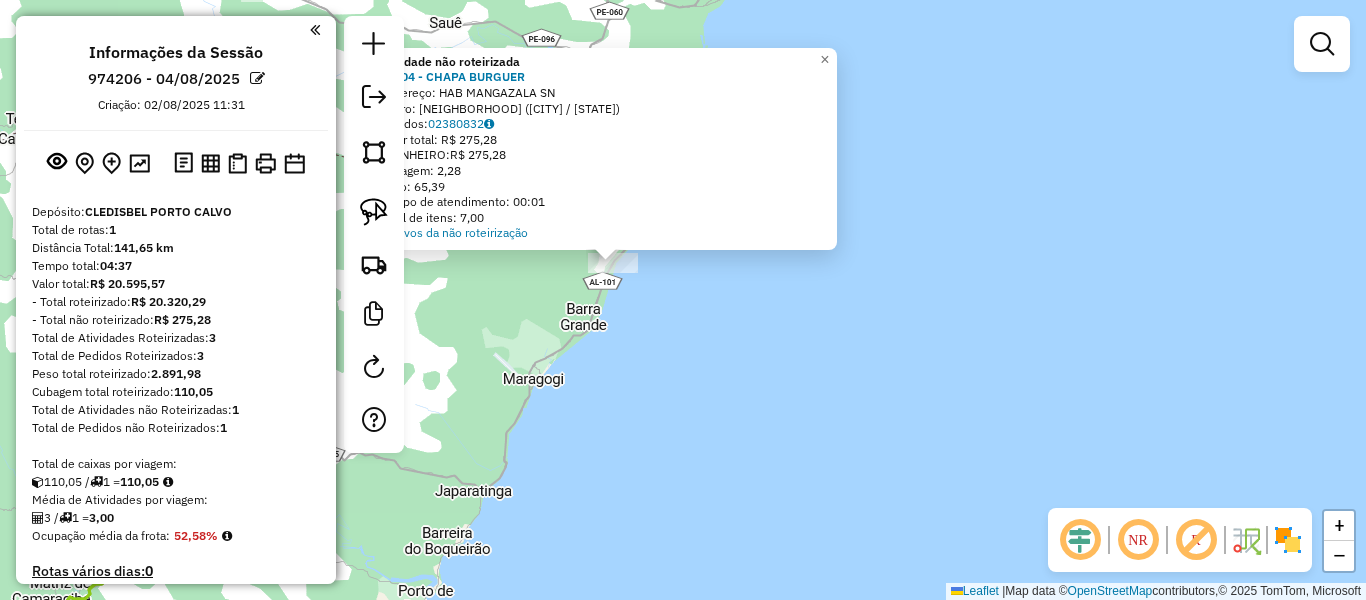 click on "Atividade não roteirizada 19604 - CHAPA BURGUER  Endereço:  HAB MANGAZALA SN   Bairro: MANGANZALA (PORTO CALVO / AL)   Pedidos:  02380832   Valor total: R$ 275,28   - DINHEIRO:  R$ 275,28   Cubagem: 2,28   Peso: 65,39   Tempo de atendimento: 00:01   Total de itens: 7,00  Motivos da não roteirização × Janela de atendimento Grade de atendimento Capacidade Transportadoras Veículos Cliente Pedidos  Rotas Selecione os dias de semana para filtrar as janelas de atendimento  Seg   Ter   Qua   Qui   Sex   Sáb   Dom  Informe o período da janela de atendimento: De: Até:  Filtrar exatamente a janela do cliente  Considerar janela de atendimento padrão  Selecione os dias de semana para filtrar as grades de atendimento  Seg   Ter   Qua   Qui   Sex   Sáb   Dom   Considerar clientes sem dia de atendimento cadastrado  Clientes fora do dia de atendimento selecionado Filtrar as atividades entre os valores definidos abaixo:  Peso mínimo:   Peso máximo:   Cubagem mínima:   Cubagem máxima:   De:   Até:   De:  Nome:" 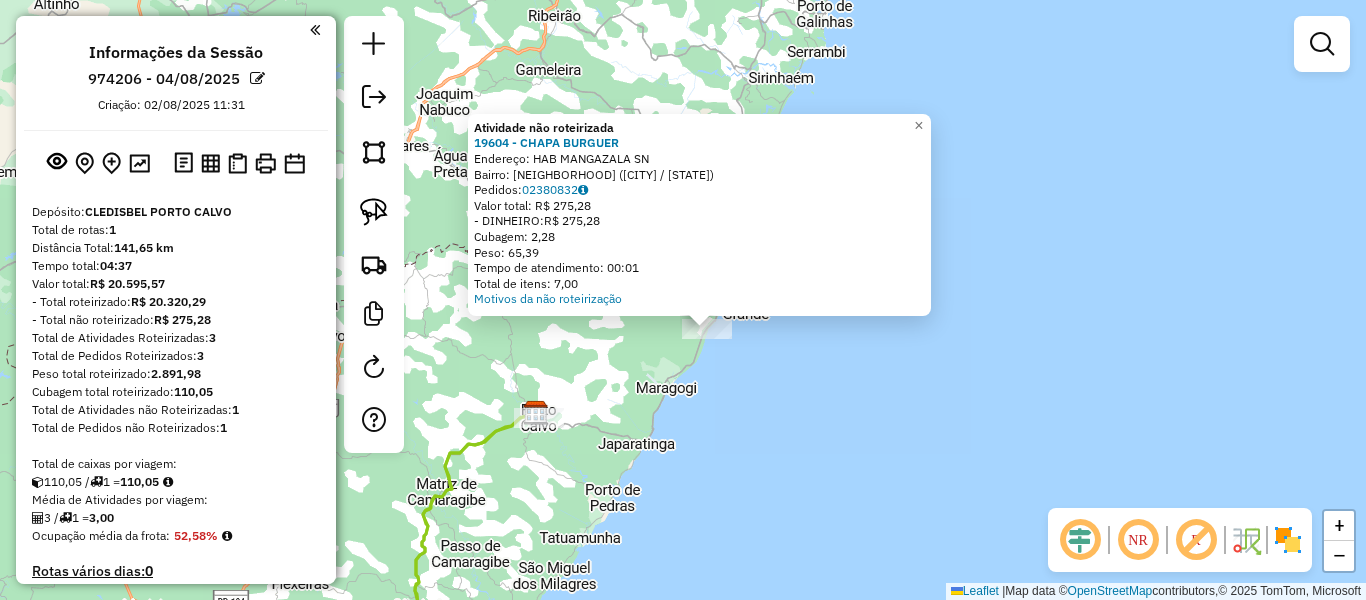 click on "Atividade não roteirizada 19604 - CHAPA BURGUER  Endereço:  HAB MANGAZALA SN   Bairro: MANGANZALA (PORTO CALVO / AL)   Pedidos:  02380832   Valor total: R$ 275,28   - DINHEIRO:  R$ 275,28   Cubagem: 2,28   Peso: 65,39   Tempo de atendimento: 00:01   Total de itens: 7,00  Motivos da não roteirização × Janela de atendimento Grade de atendimento Capacidade Transportadoras Veículos Cliente Pedidos  Rotas Selecione os dias de semana para filtrar as janelas de atendimento  Seg   Ter   Qua   Qui   Sex   Sáb   Dom  Informe o período da janela de atendimento: De: Até:  Filtrar exatamente a janela do cliente  Considerar janela de atendimento padrão  Selecione os dias de semana para filtrar as grades de atendimento  Seg   Ter   Qua   Qui   Sex   Sáb   Dom   Considerar clientes sem dia de atendimento cadastrado  Clientes fora do dia de atendimento selecionado Filtrar as atividades entre os valores definidos abaixo:  Peso mínimo:   Peso máximo:   Cubagem mínima:   Cubagem máxima:   De:   Até:   De:  Nome:" 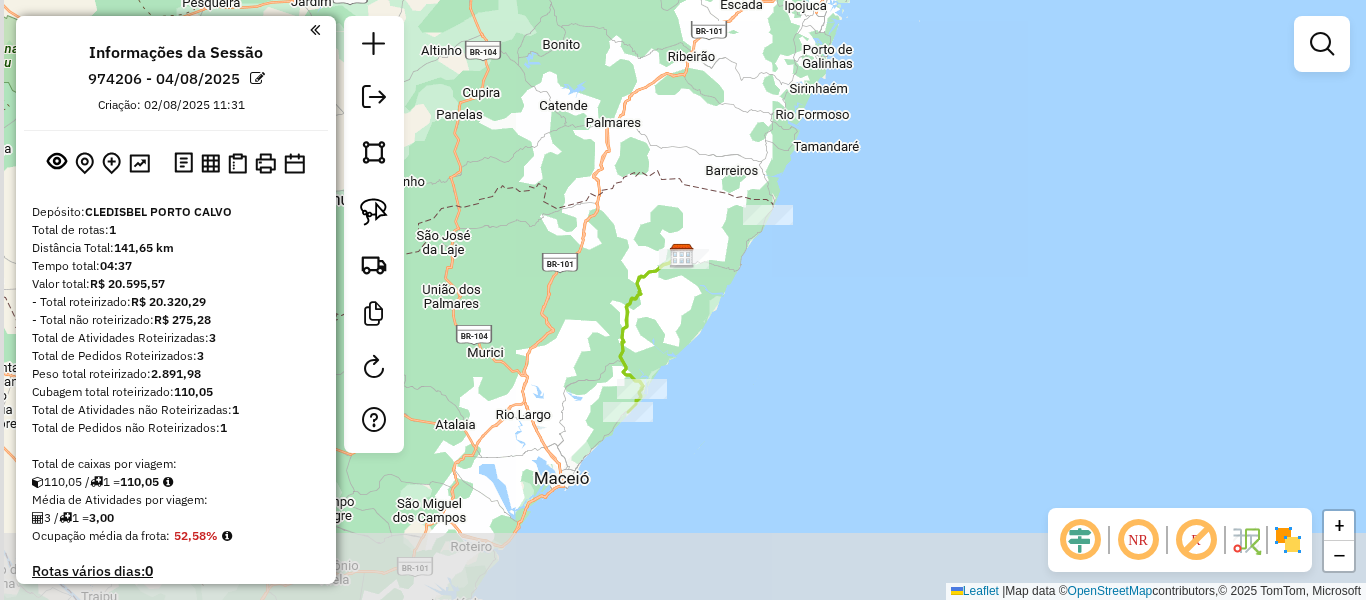 drag, startPoint x: 763, startPoint y: 406, endPoint x: 808, endPoint y: 256, distance: 156.6046 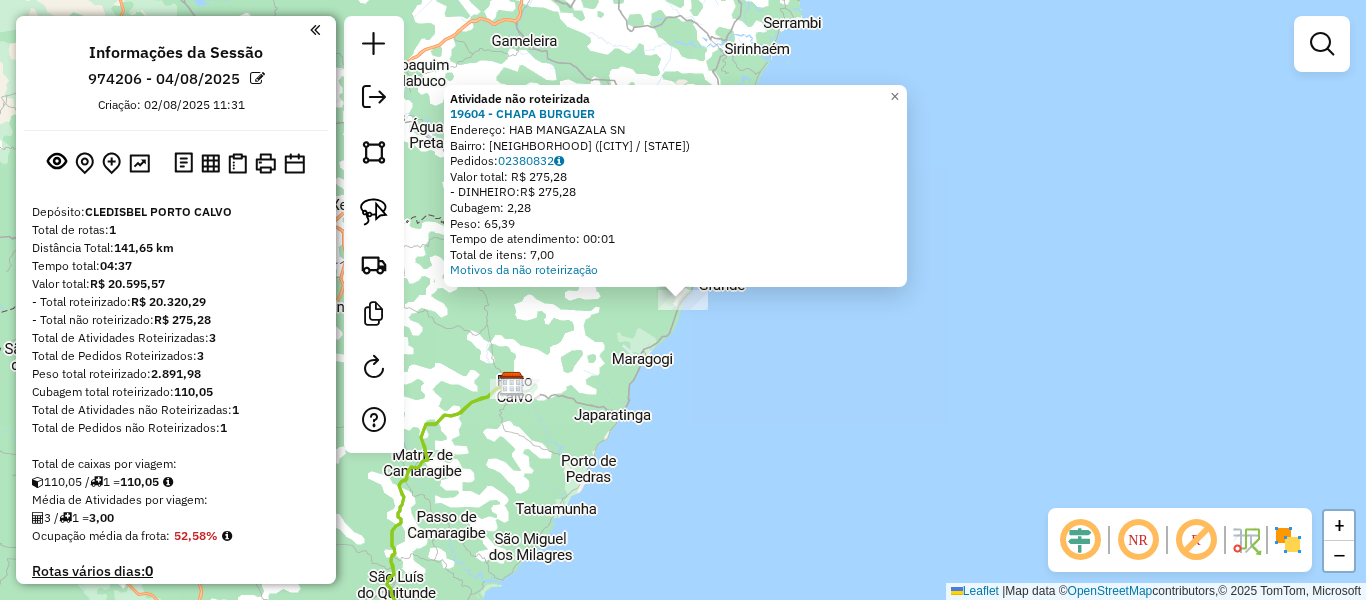click on "Atividade não roteirizada 19604 - CHAPA BURGUER  Endereço:  HAB MANGAZALA SN   Bairro: MANGANZALA (PORTO CALVO / AL)   Pedidos:  02380832   Valor total: R$ 275,28   - DINHEIRO:  R$ 275,28   Cubagem: 2,28   Peso: 65,39   Tempo de atendimento: 00:01   Total de itens: 7,00  Motivos da não roteirização × Janela de atendimento Grade de atendimento Capacidade Transportadoras Veículos Cliente Pedidos  Rotas Selecione os dias de semana para filtrar as janelas de atendimento  Seg   Ter   Qua   Qui   Sex   Sáb   Dom  Informe o período da janela de atendimento: De: Até:  Filtrar exatamente a janela do cliente  Considerar janela de atendimento padrão  Selecione os dias de semana para filtrar as grades de atendimento  Seg   Ter   Qua   Qui   Sex   Sáb   Dom   Considerar clientes sem dia de atendimento cadastrado  Clientes fora do dia de atendimento selecionado Filtrar as atividades entre os valores definidos abaixo:  Peso mínimo:   Peso máximo:   Cubagem mínima:   Cubagem máxima:   De:   Até:   De:  Nome:" 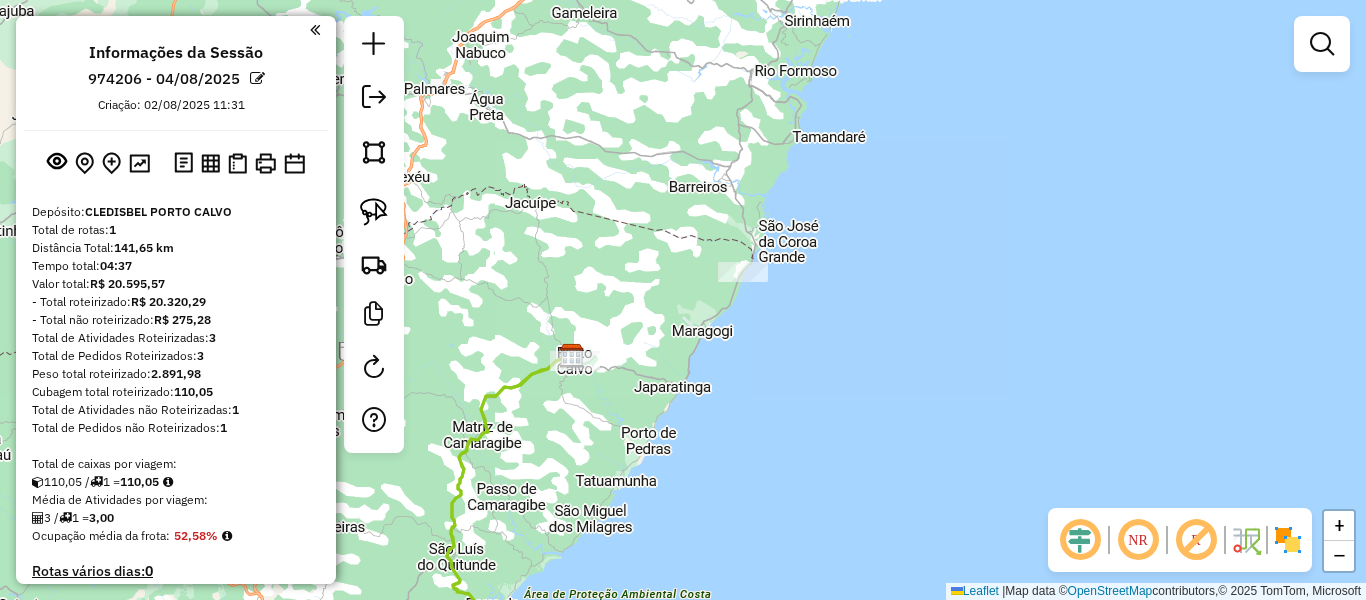 drag, startPoint x: 726, startPoint y: 358, endPoint x: 786, endPoint y: 330, distance: 66.211784 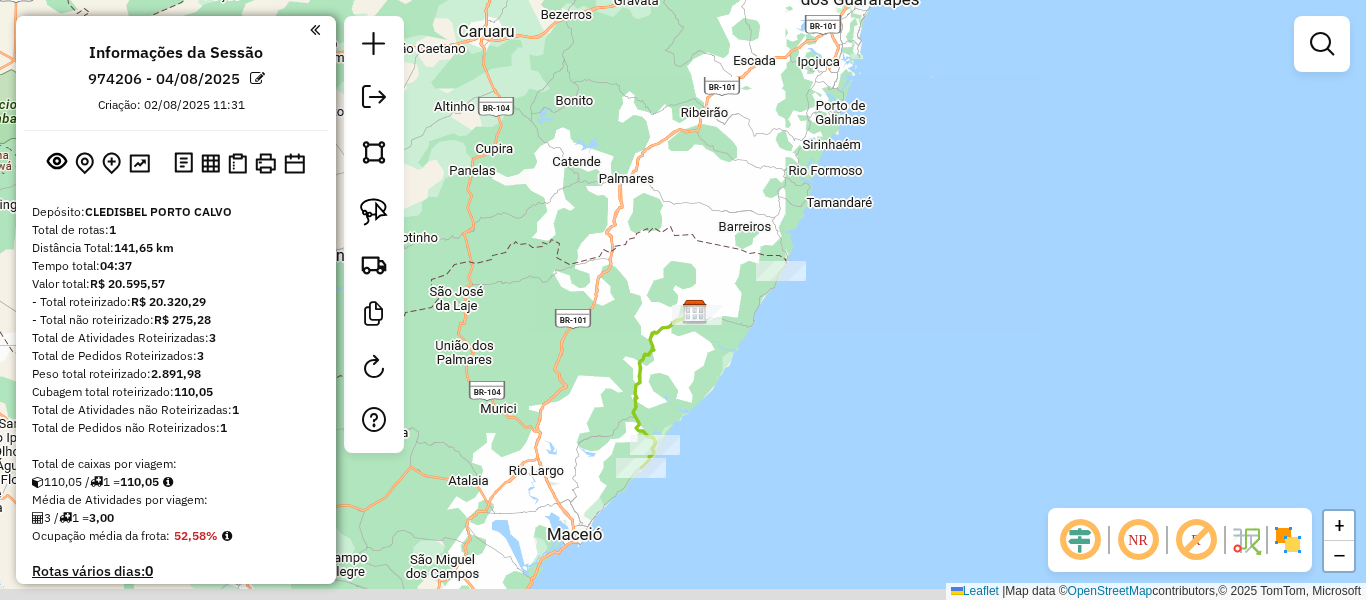 drag, startPoint x: 776, startPoint y: 368, endPoint x: 802, endPoint y: 316, distance: 58.137768 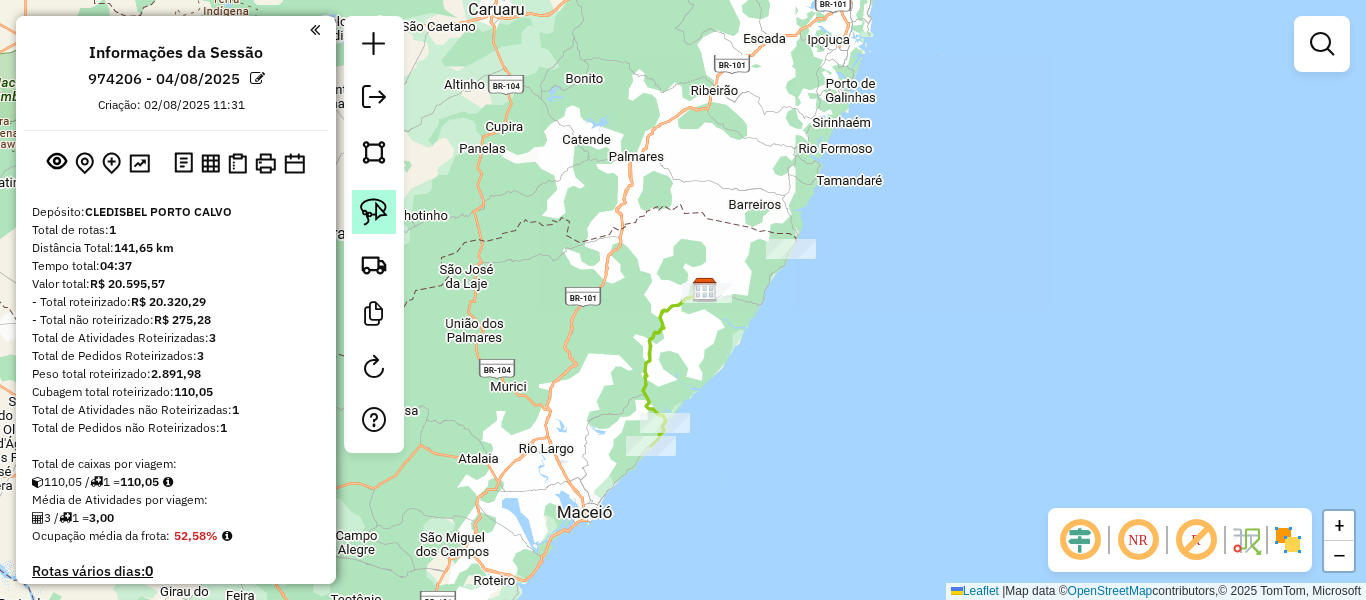 click 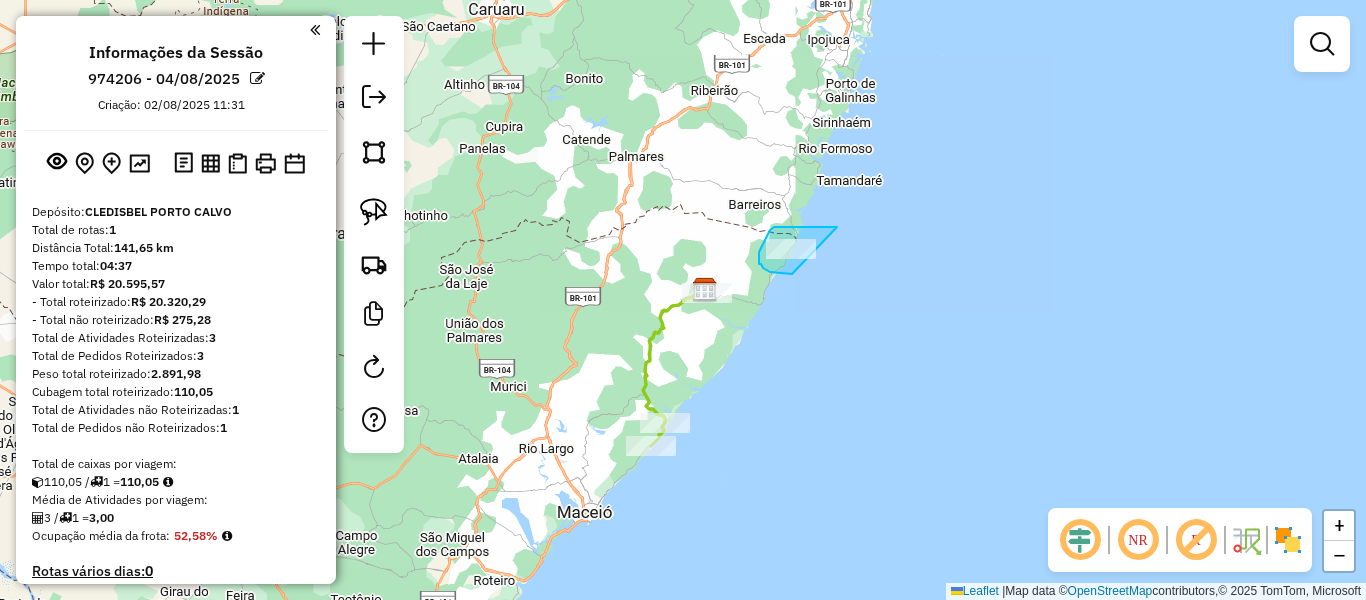 drag, startPoint x: 837, startPoint y: 227, endPoint x: 792, endPoint y: 274, distance: 65.06919 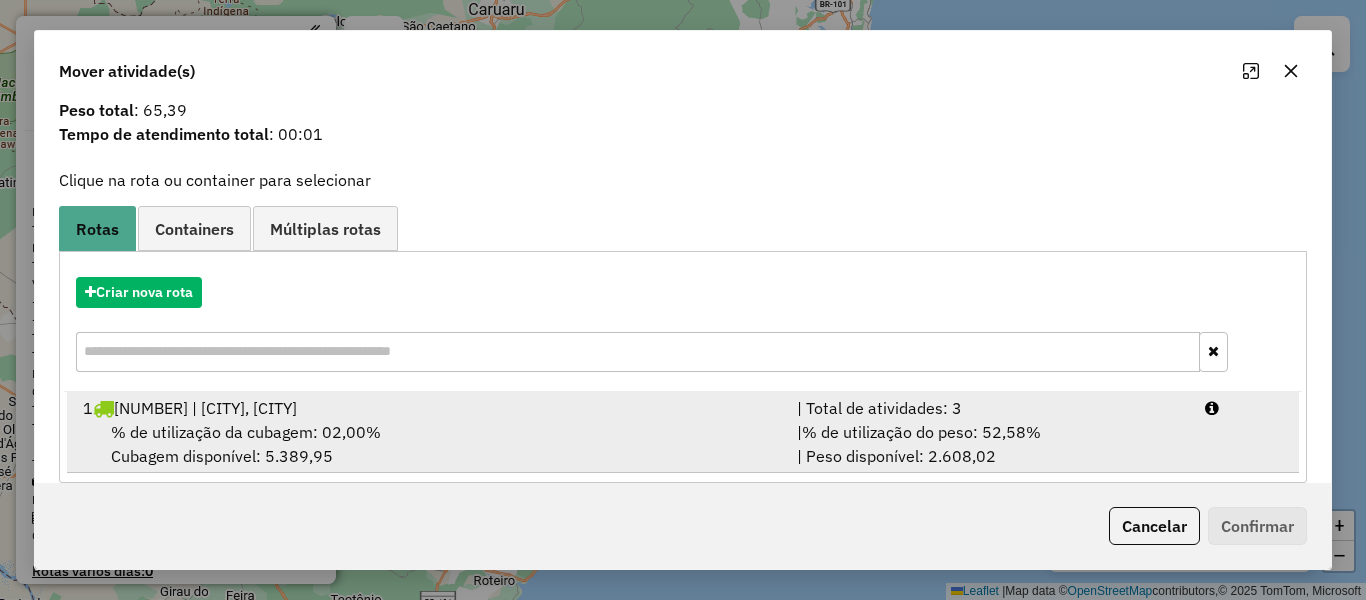 scroll, scrollTop: 85, scrollLeft: 0, axis: vertical 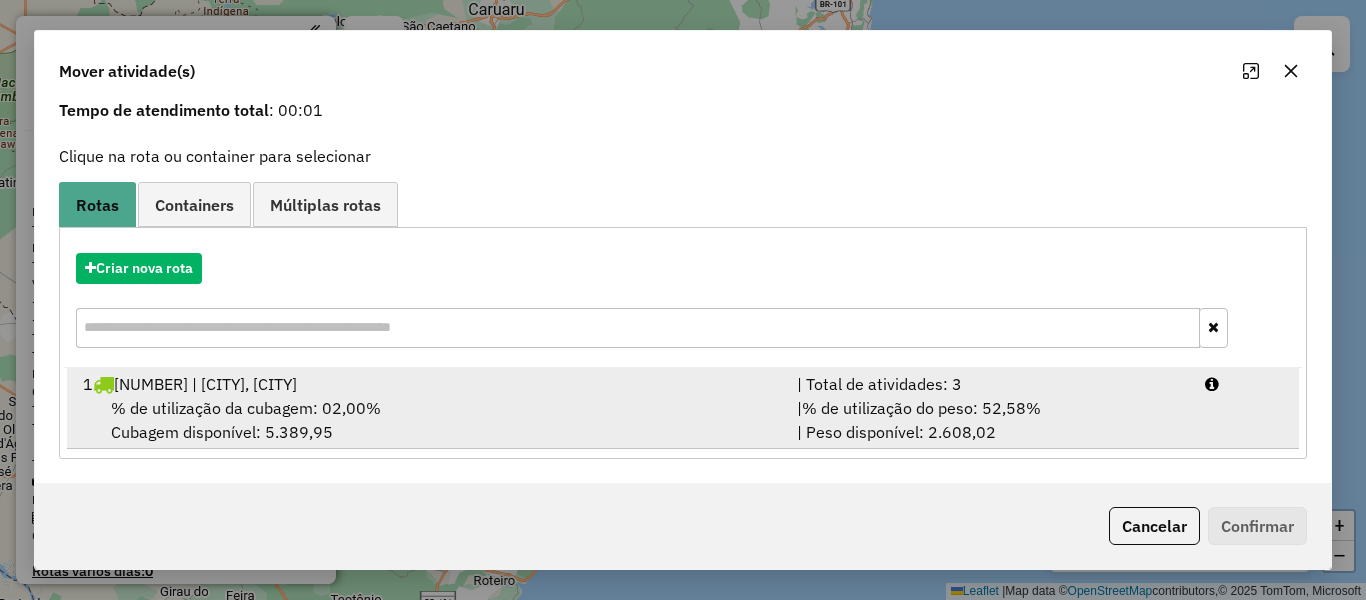 click on "% de utilização da cubagem: 02,00%" at bounding box center [246, 408] 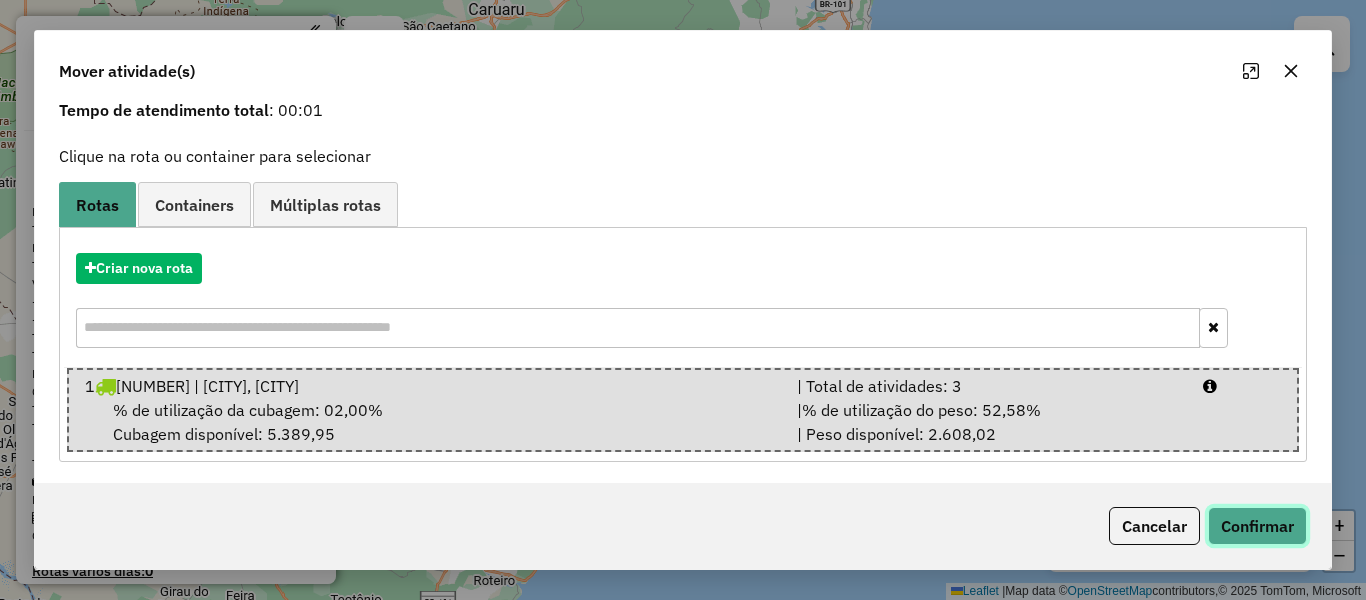 click on "Confirmar" 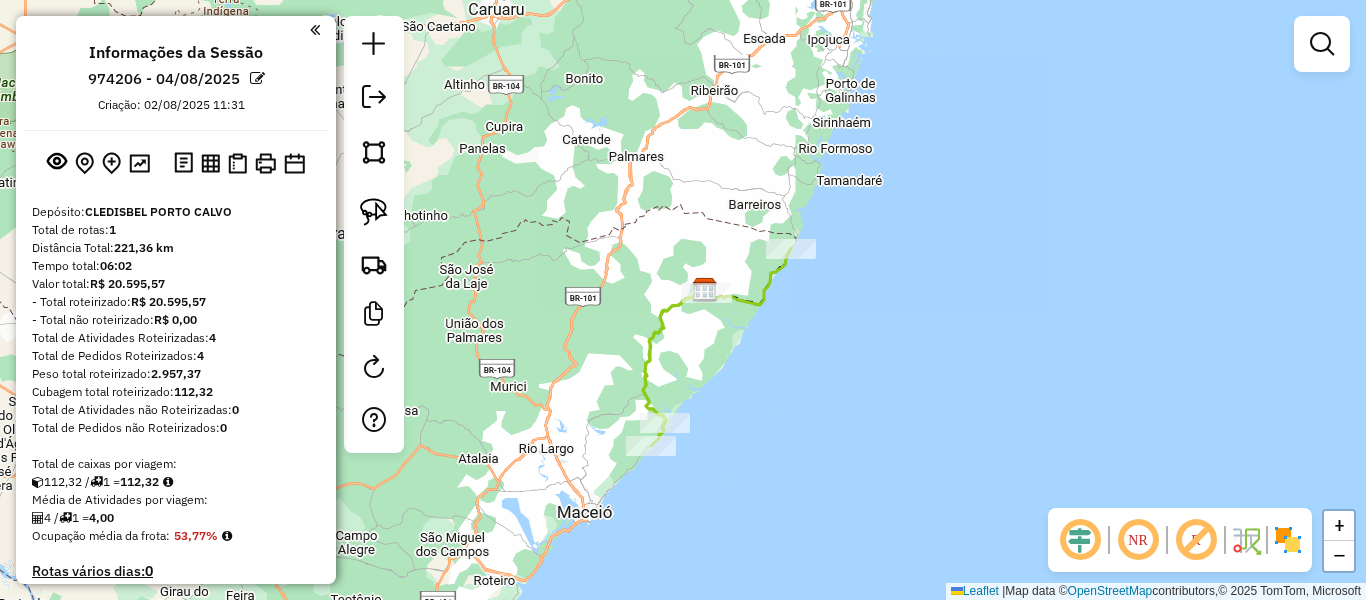 scroll, scrollTop: 0, scrollLeft: 0, axis: both 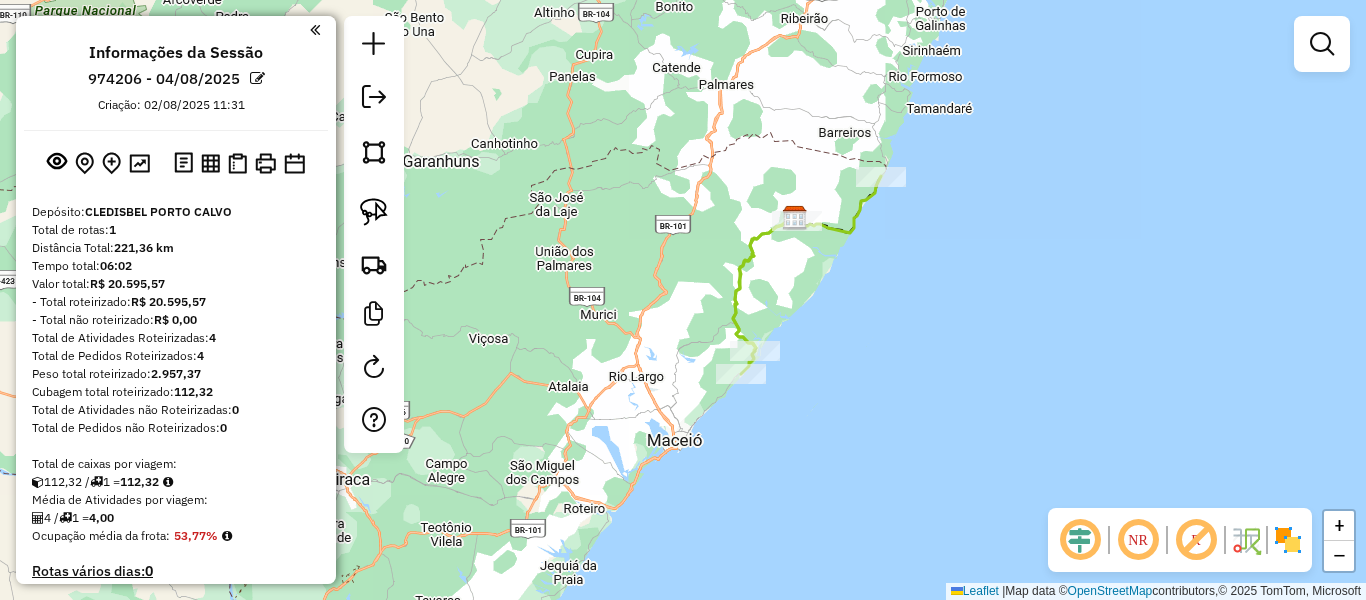 drag, startPoint x: 817, startPoint y: 344, endPoint x: 908, endPoint y: 266, distance: 119.85408 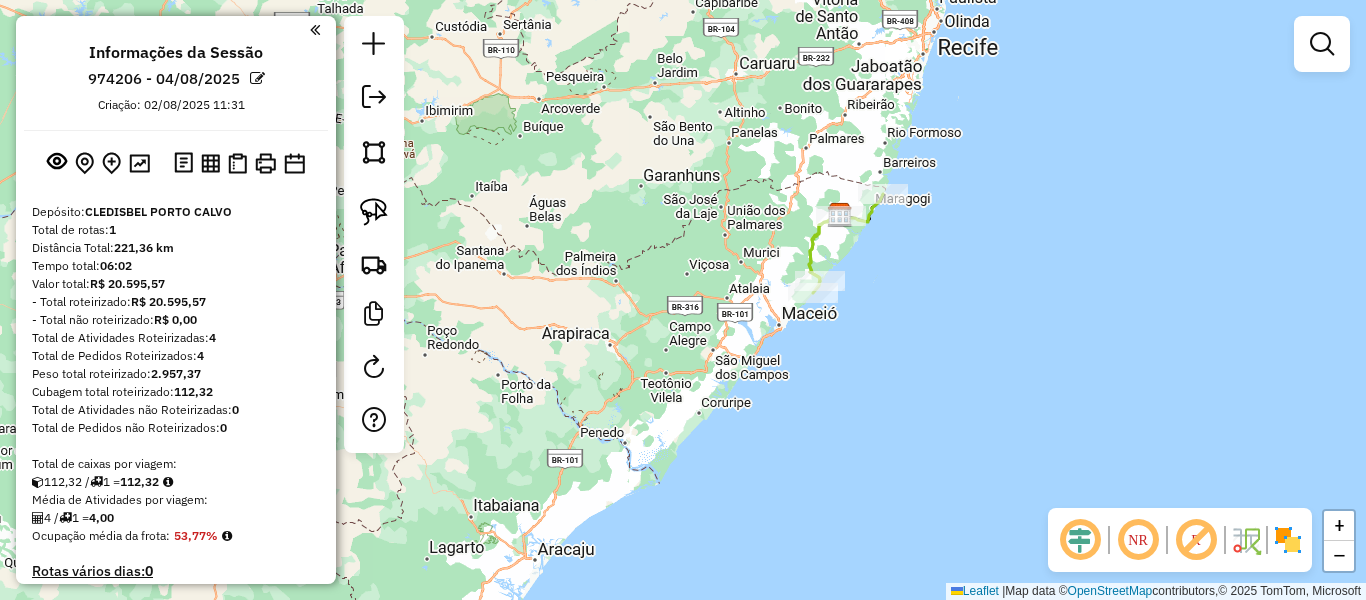 drag, startPoint x: 907, startPoint y: 327, endPoint x: 895, endPoint y: 303, distance: 26.832815 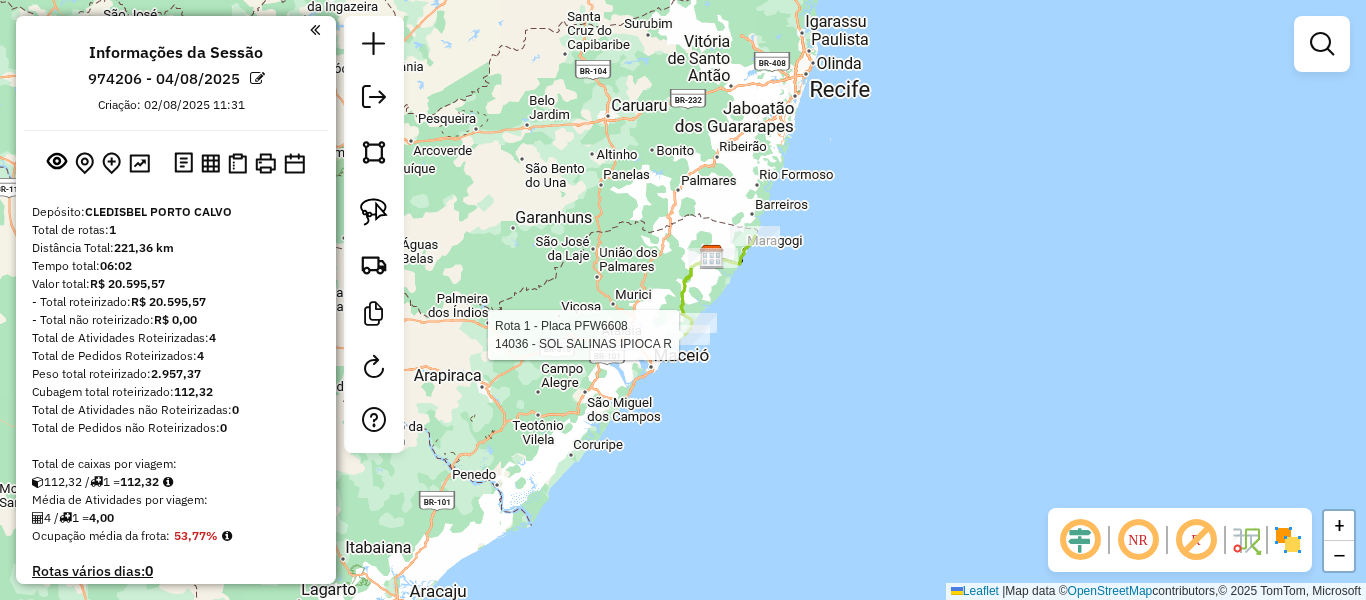 select on "**********" 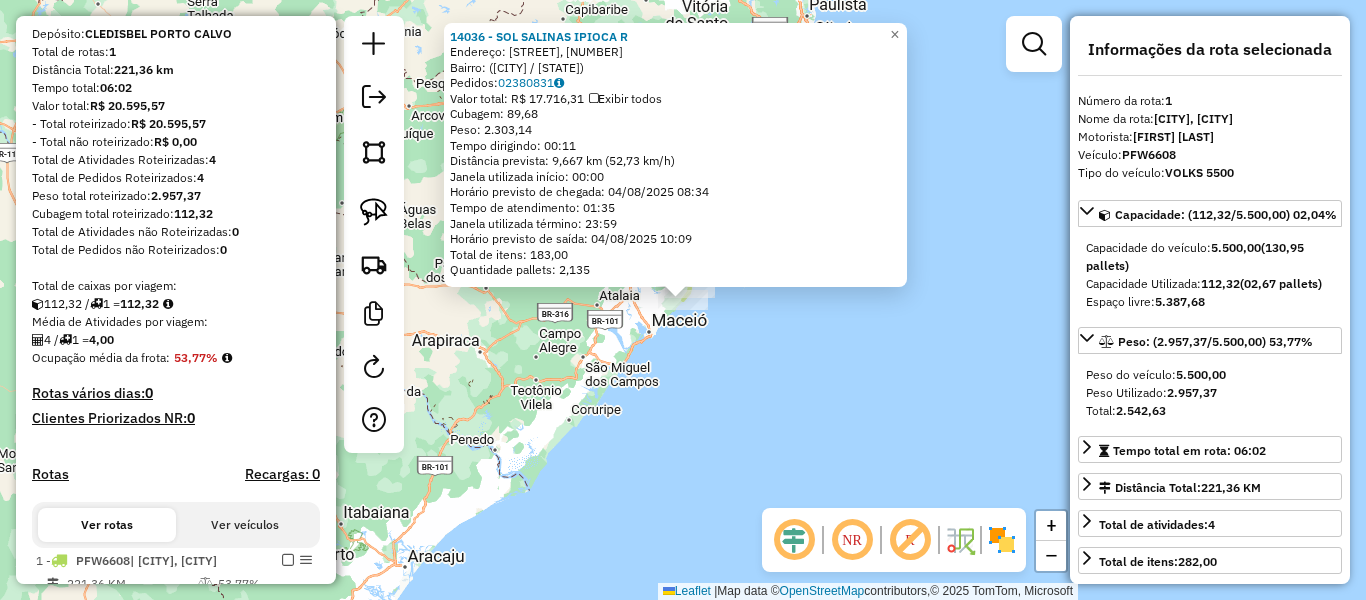scroll, scrollTop: 333, scrollLeft: 0, axis: vertical 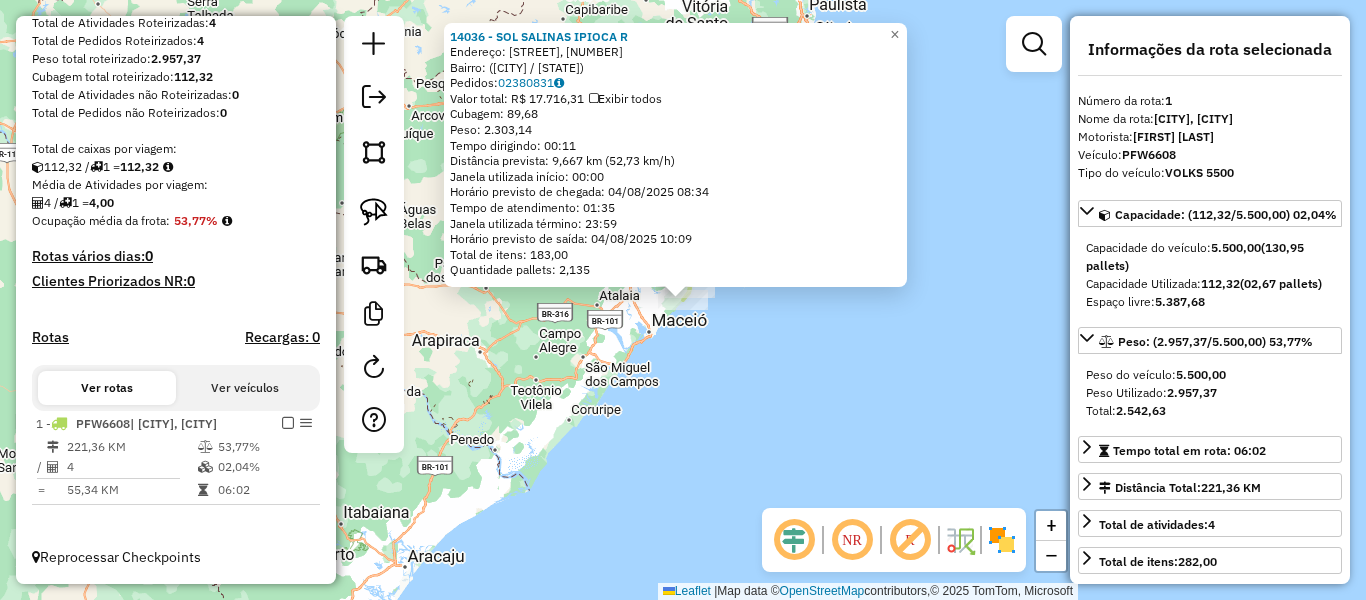 click on "14036 - SOL SALINAS IPIOCA R  Endereço: Rua Carlos Borner, 331   Bairro:  (Paripueira / AL)   Pedidos:  02380831   Valor total: R$ 17.716,31   Exibir todos   Cubagem: 89,68  Peso: 2.303,14  Tempo dirigindo: 00:11   Distância prevista: 9,667 km (52,73 km/h)   Janela utilizada início: 00:00   Horário previsto de chegada: 04/08/2025 08:34   Tempo de atendimento: 01:35   Janela utilizada término: 23:59   Horário previsto de saída: 04/08/2025 10:09   Total de itens: 183,00   Quantidade pallets: 2,135  × Janela de atendimento Grade de atendimento Capacidade Transportadoras Veículos Cliente Pedidos  Rotas Selecione os dias de semana para filtrar as janelas de atendimento  Seg   Ter   Qua   Qui   Sex   Sáb   Dom  Informe o período da janela de atendimento: De: Até:  Filtrar exatamente a janela do cliente  Considerar janela de atendimento padrão  Selecione os dias de semana para filtrar as grades de atendimento  Seg   Ter   Qua   Qui   Sex   Sáb   Dom   Clientes fora do dia de atendimento selecionado De:" 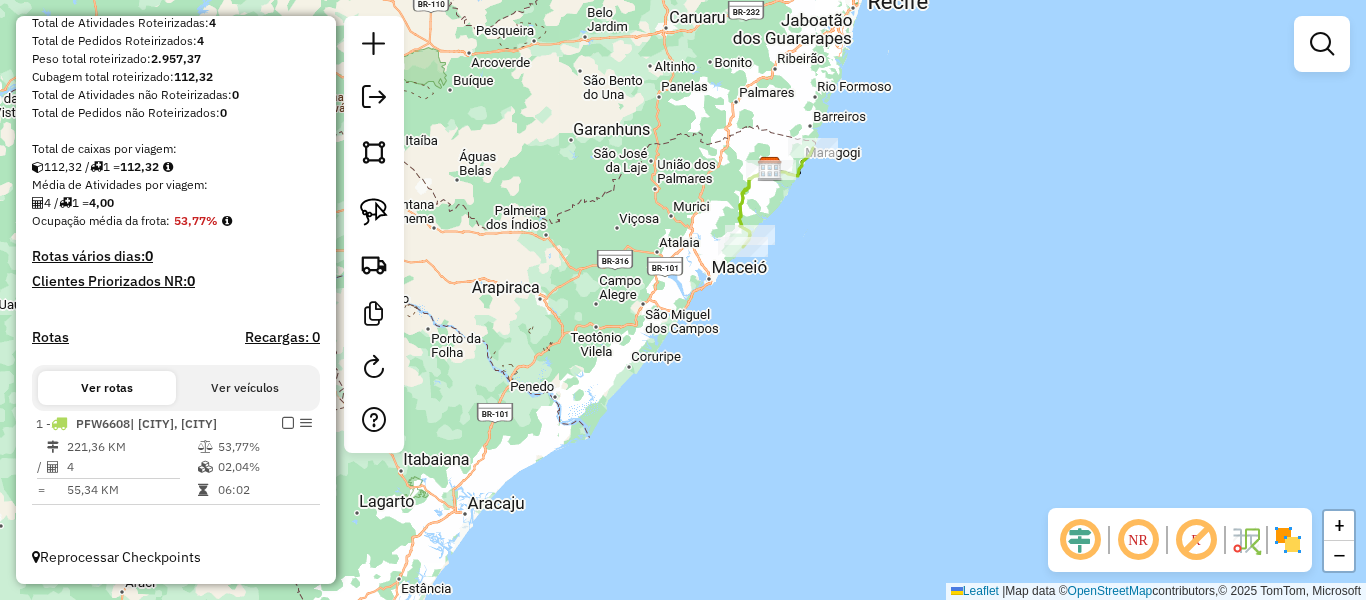 drag, startPoint x: 781, startPoint y: 364, endPoint x: 829, endPoint y: 321, distance: 64.44377 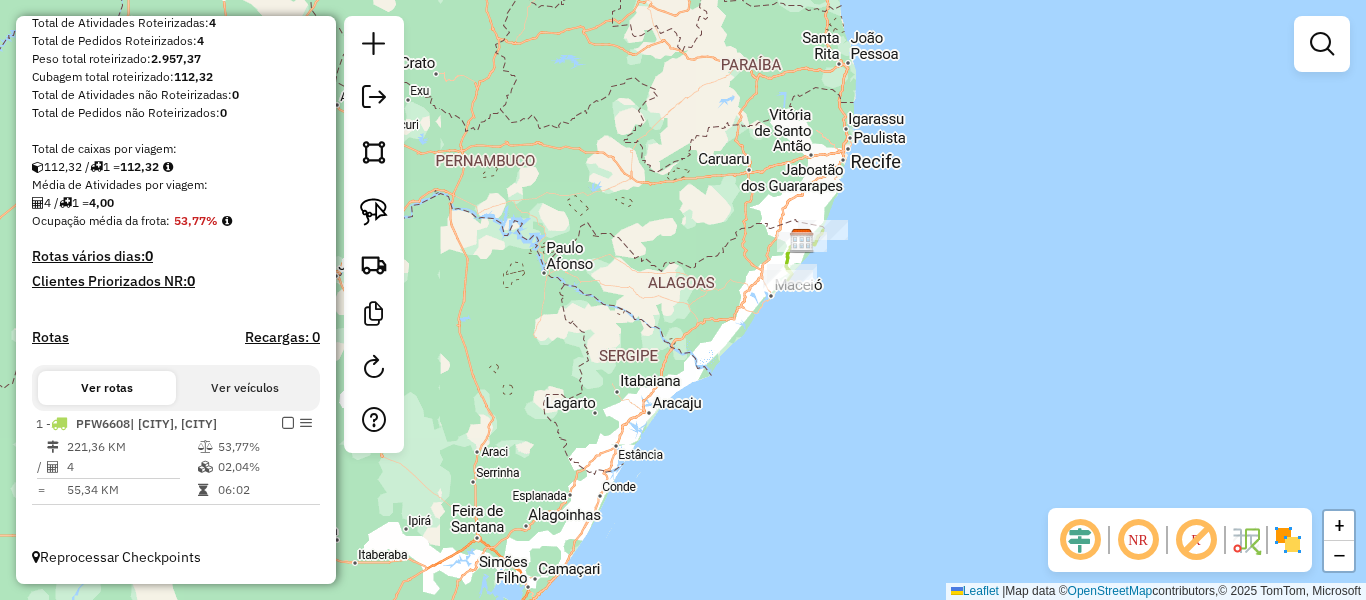 drag, startPoint x: 827, startPoint y: 345, endPoint x: 829, endPoint y: 335, distance: 10.198039 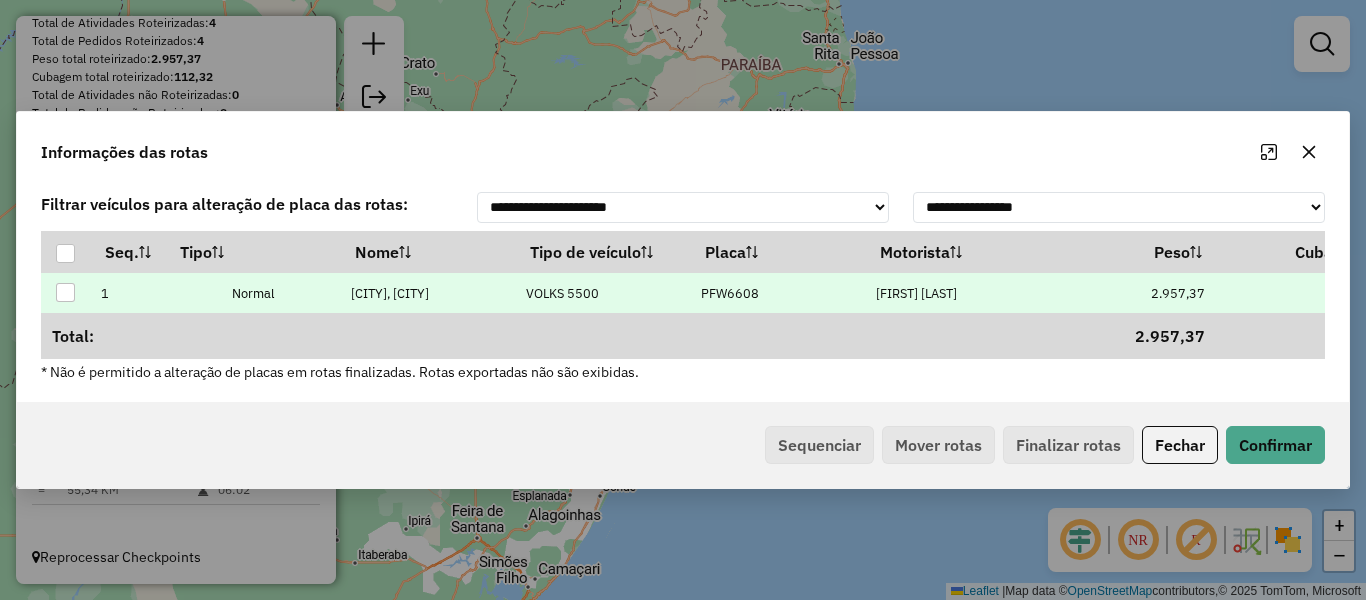 click on "LEANDRO DOS SANTOS" at bounding box center (916, 293) 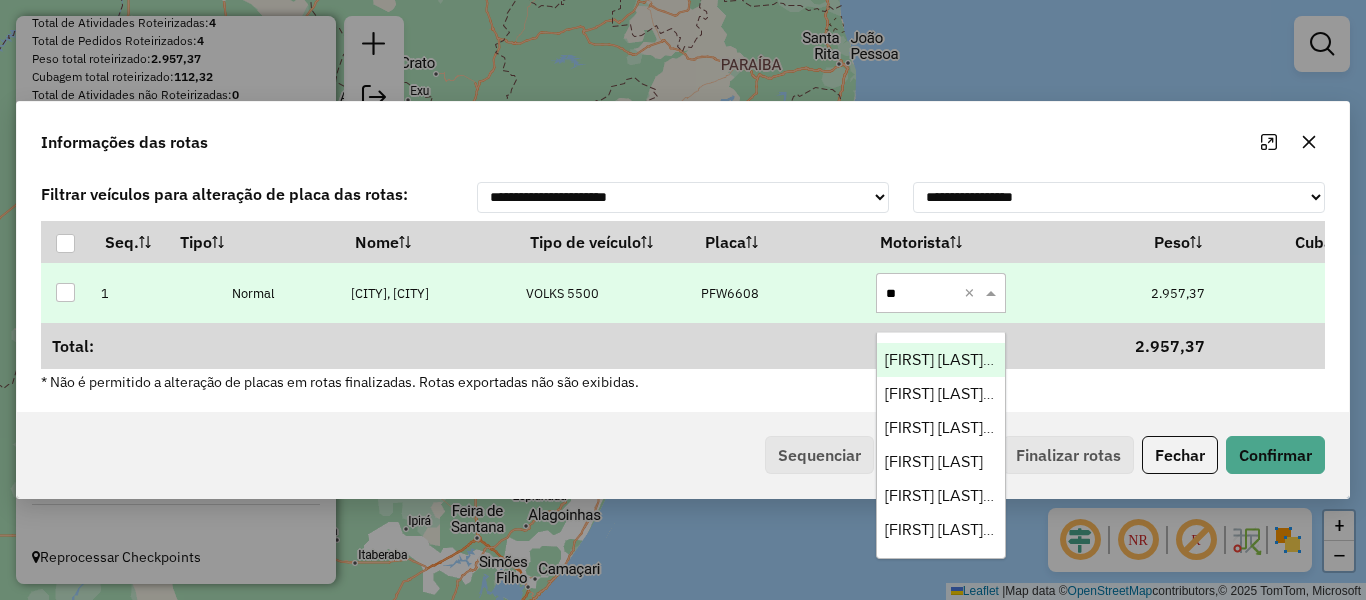 type on "***" 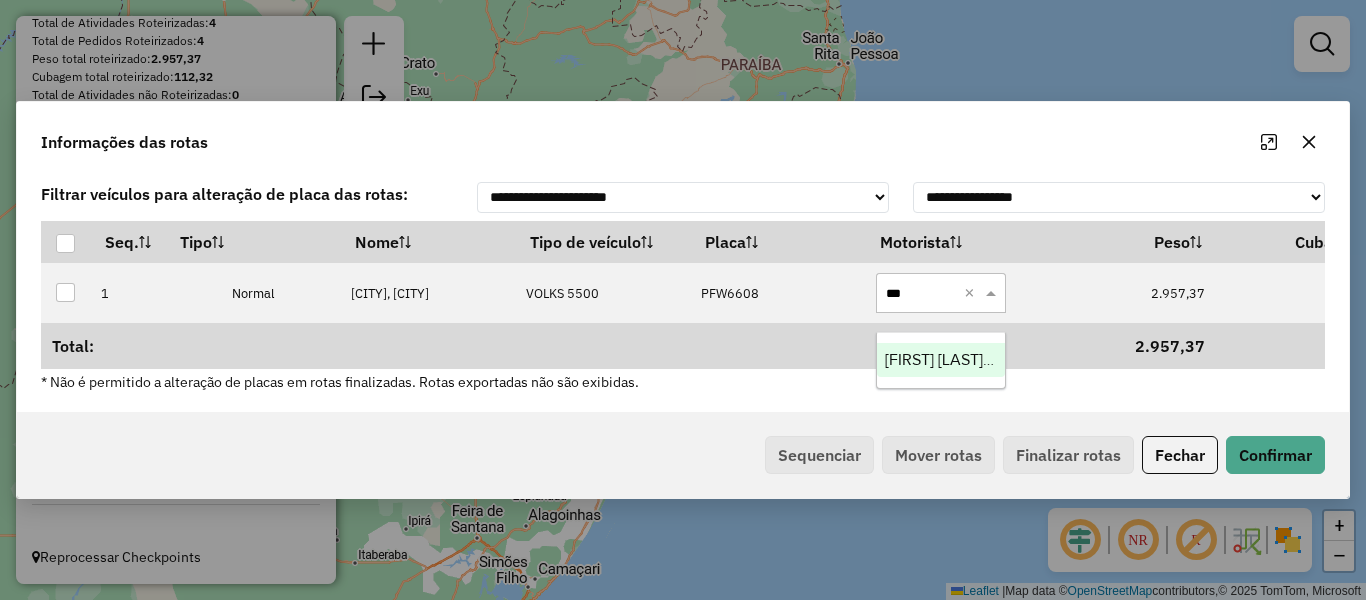 click on "[FIRST] [LAST] [LAST]" at bounding box center (958, 359) 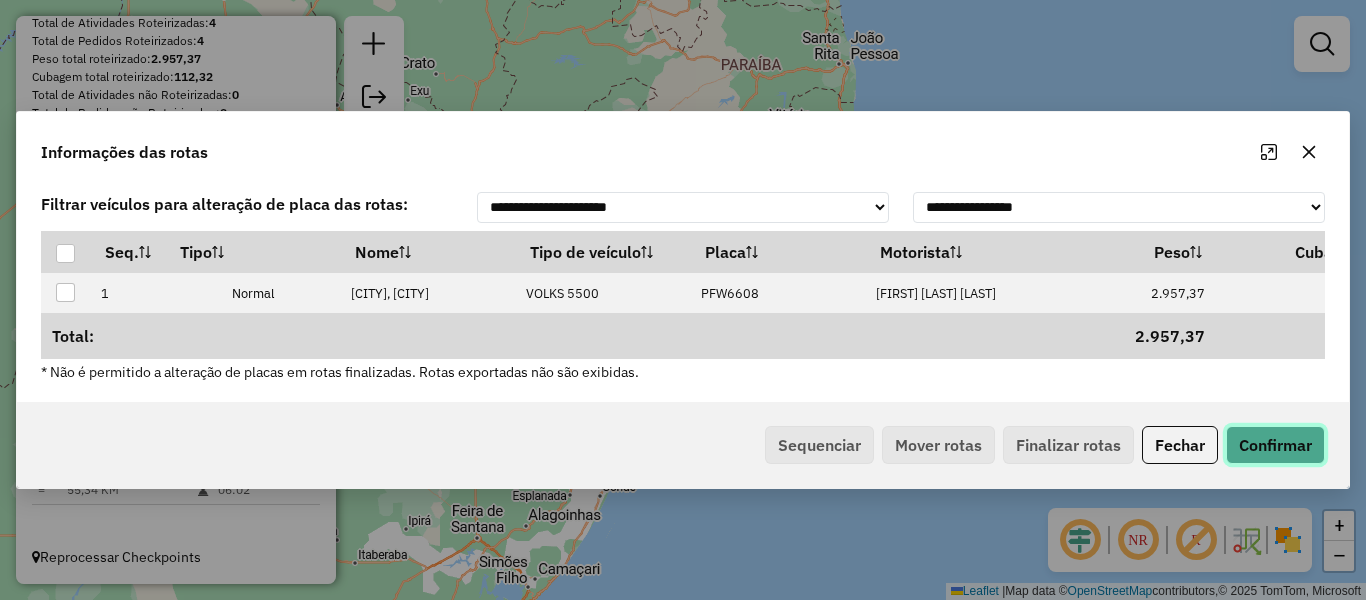 click on "Confirmar" 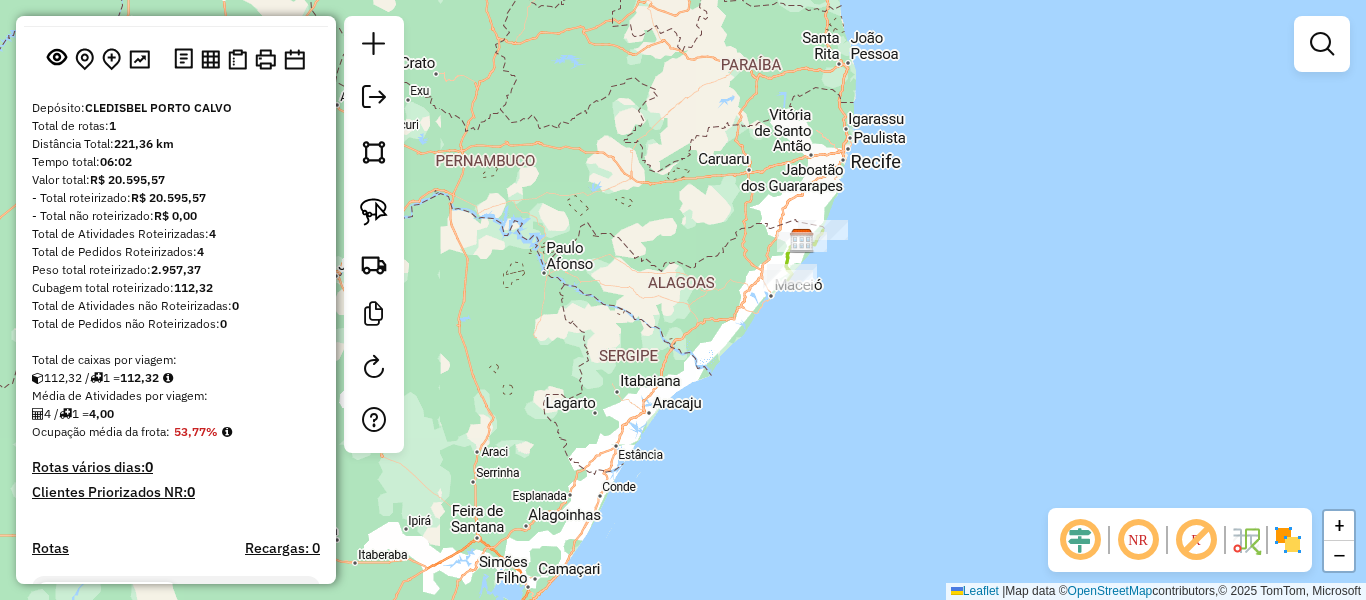 scroll, scrollTop: 33, scrollLeft: 0, axis: vertical 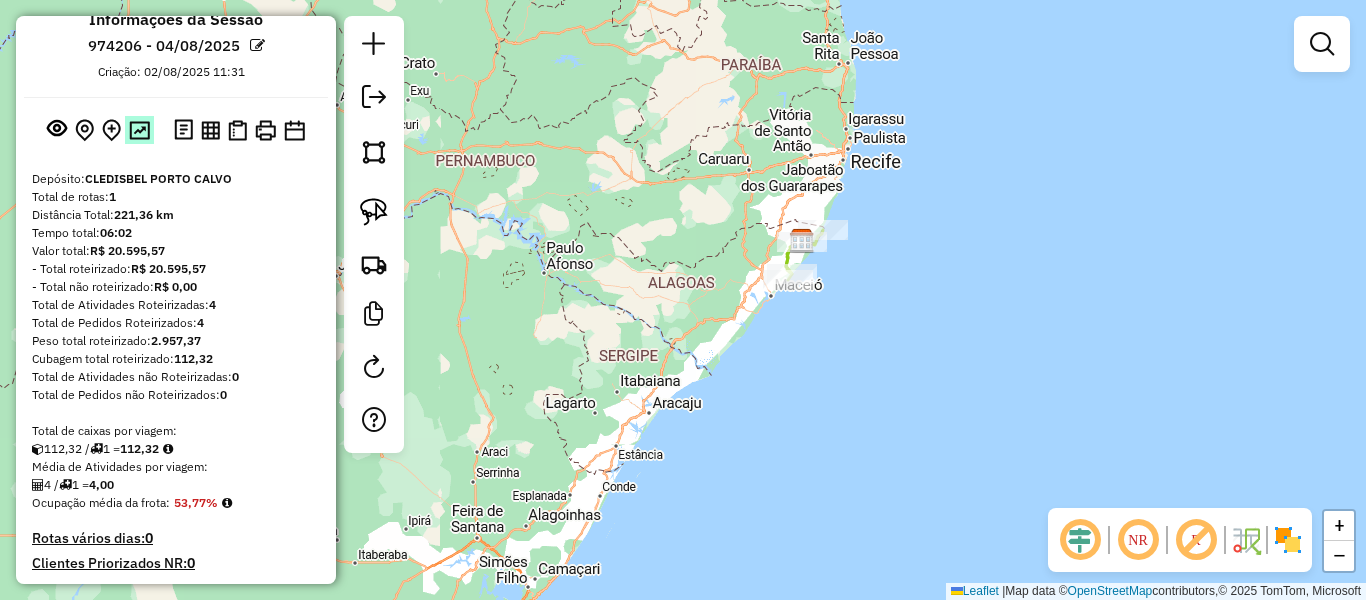click at bounding box center (139, 130) 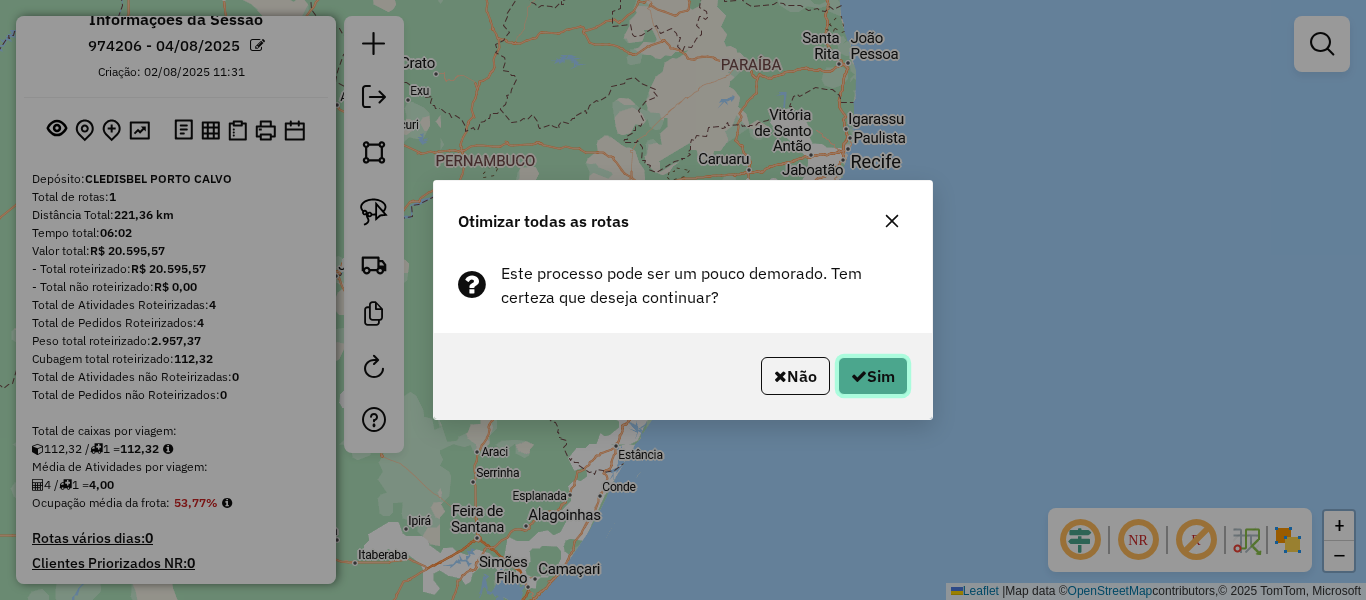 click 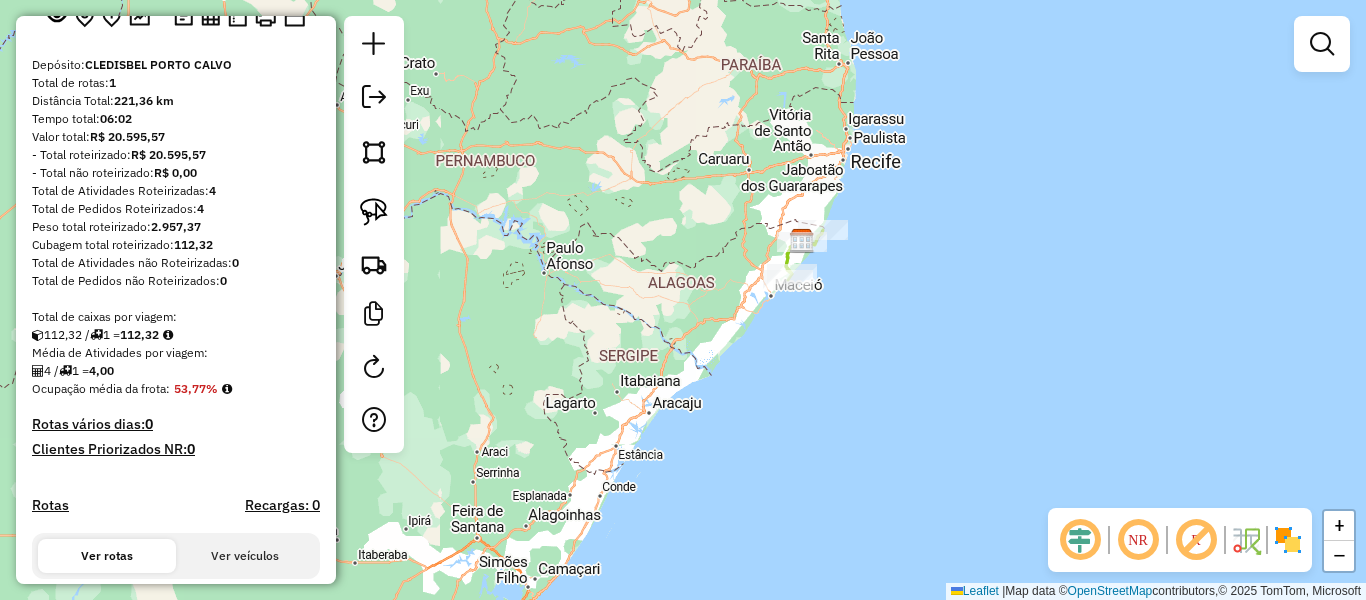 scroll, scrollTop: 33, scrollLeft: 0, axis: vertical 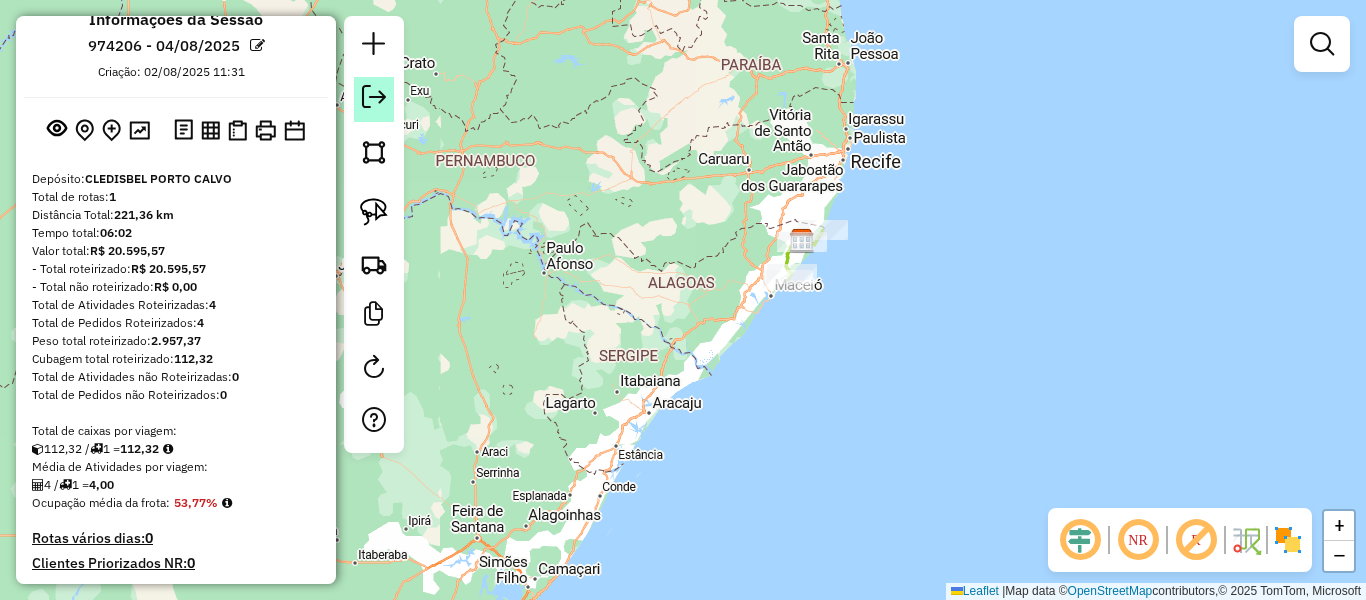click 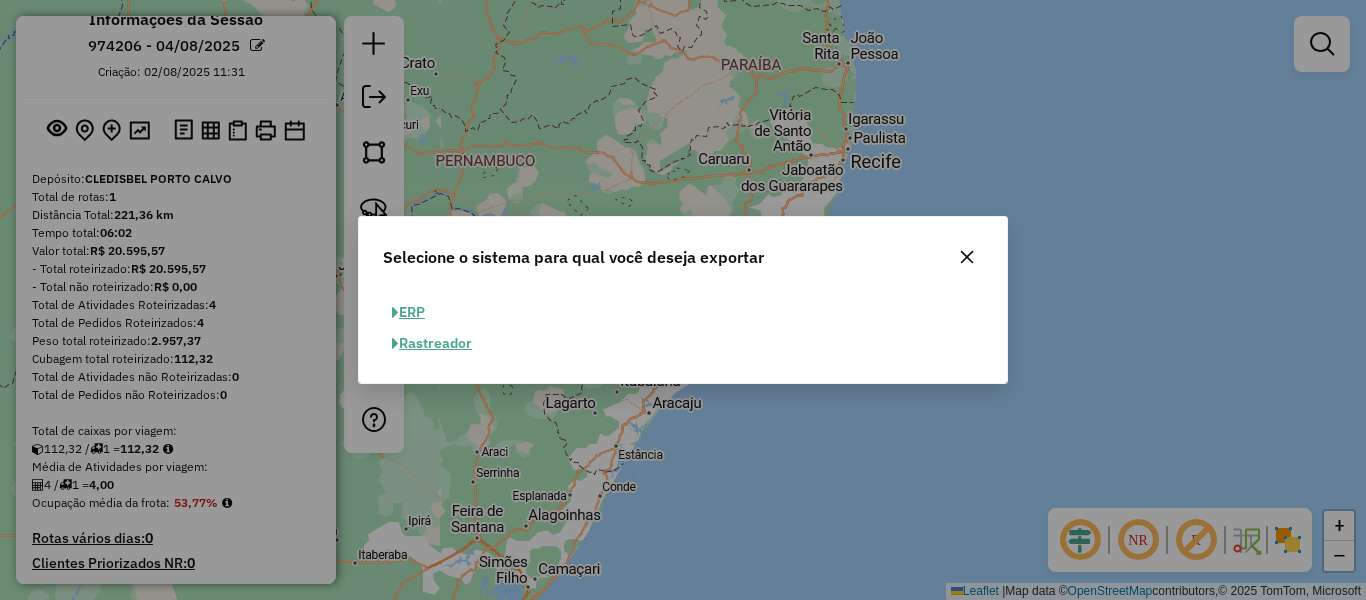 click on "ERP" 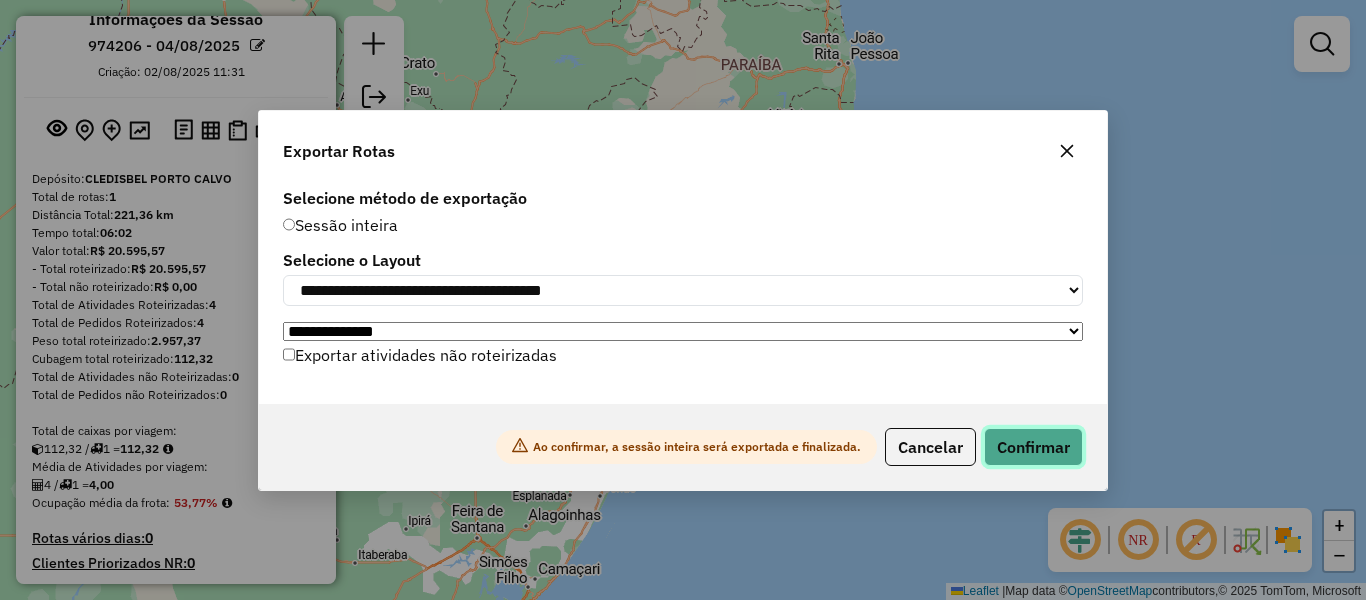 click on "Confirmar" 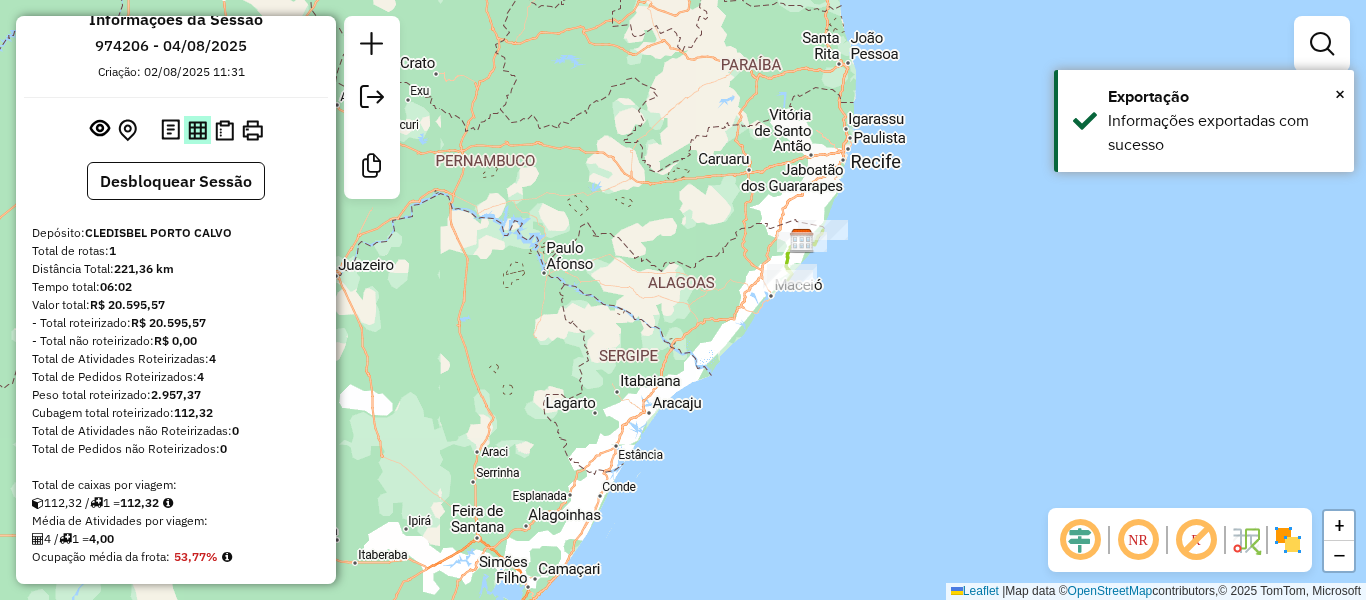 click at bounding box center (197, 130) 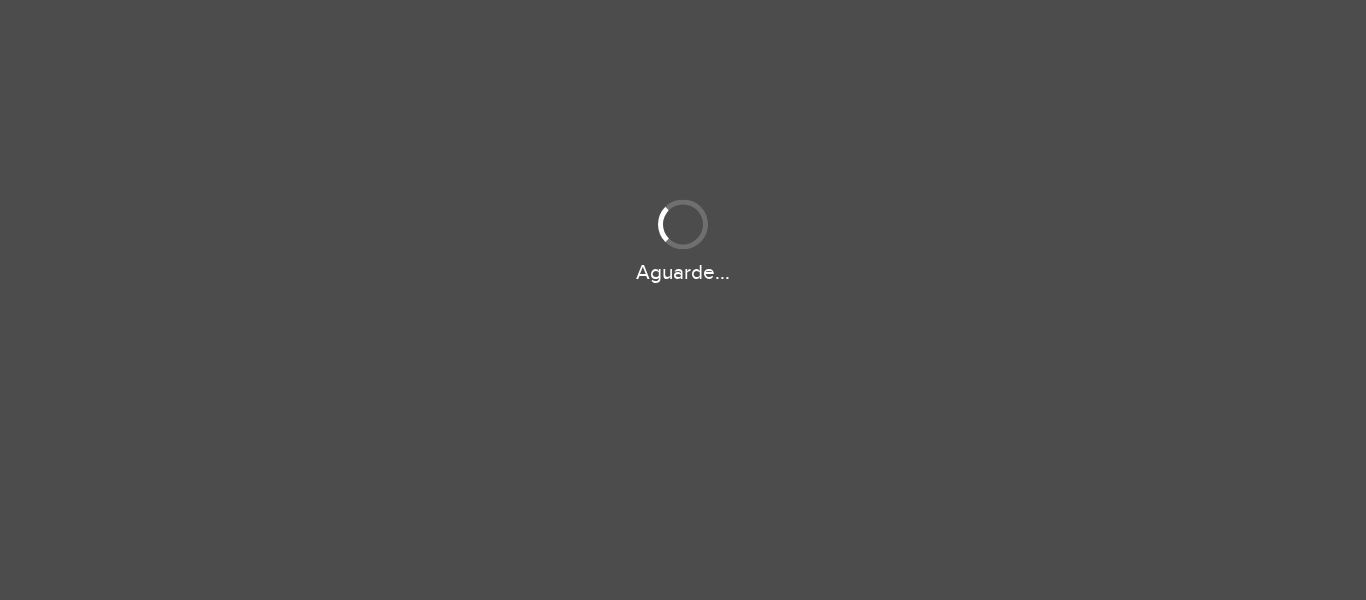scroll, scrollTop: 0, scrollLeft: 0, axis: both 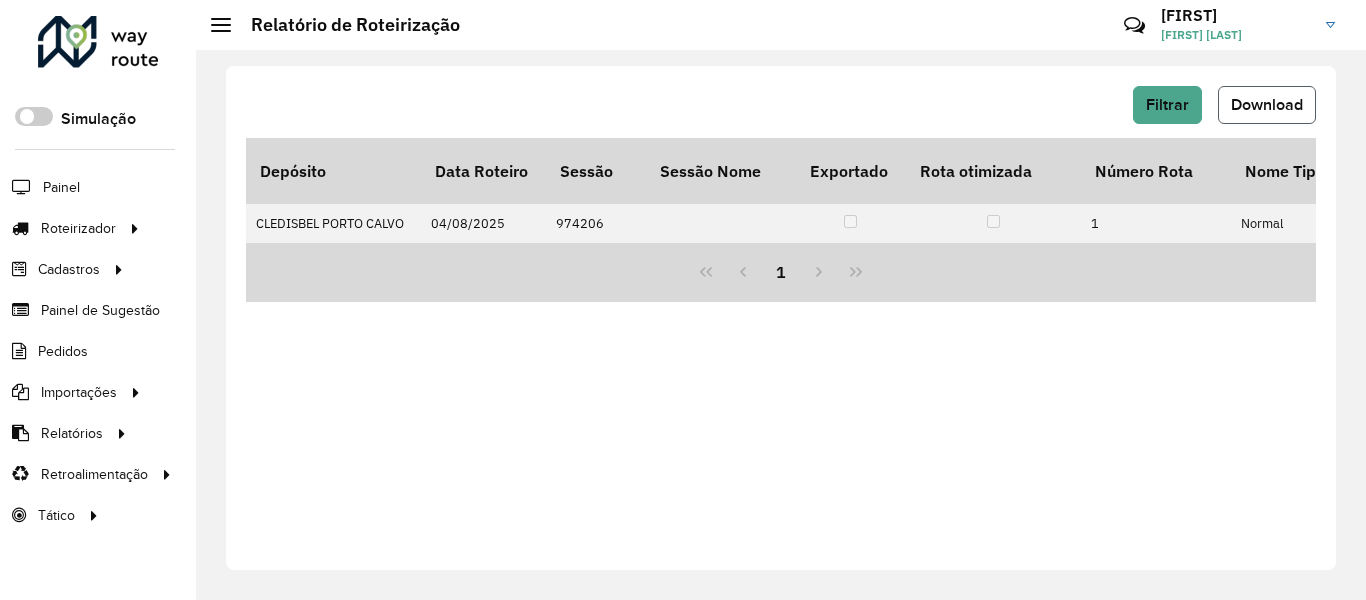 click on "Download" 